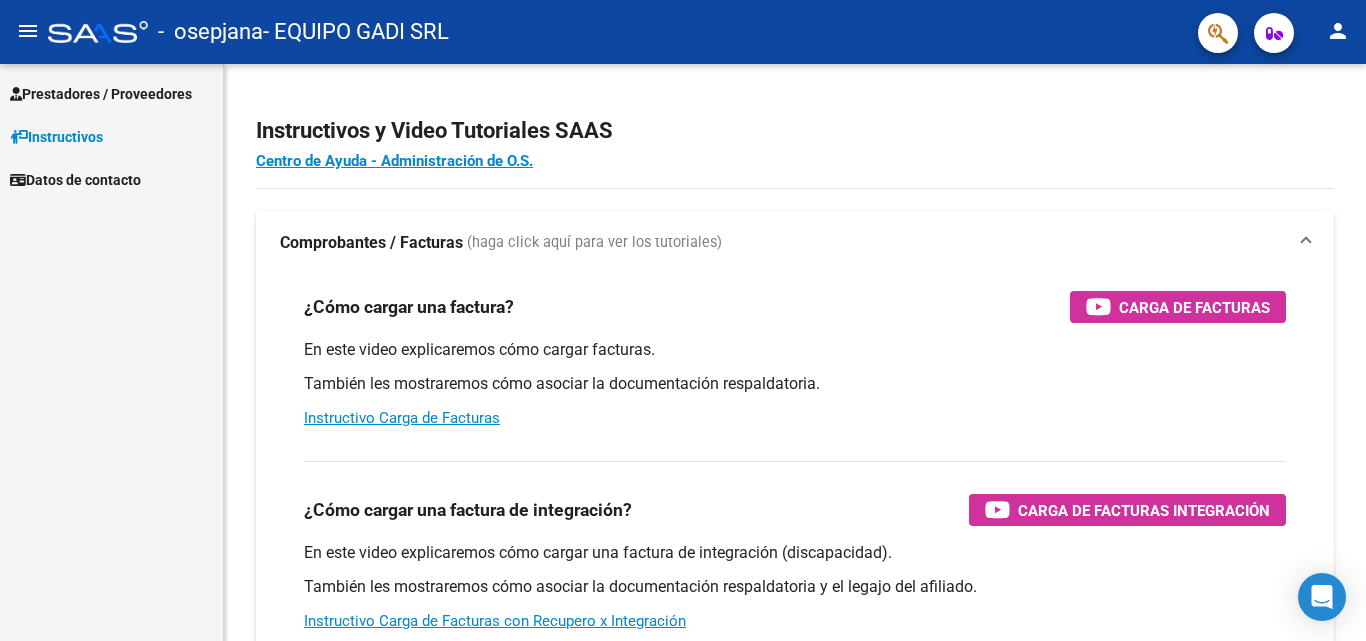 scroll, scrollTop: 0, scrollLeft: 0, axis: both 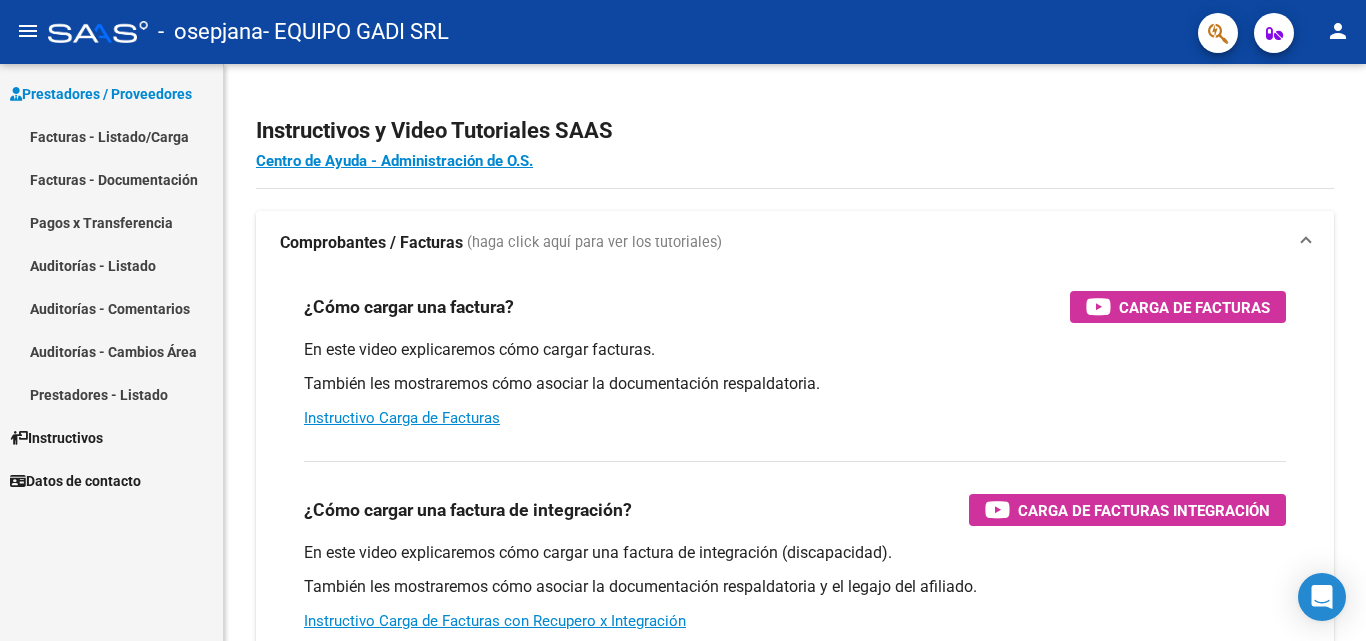 click on "Facturas - Listado/Carga" at bounding box center (111, 136) 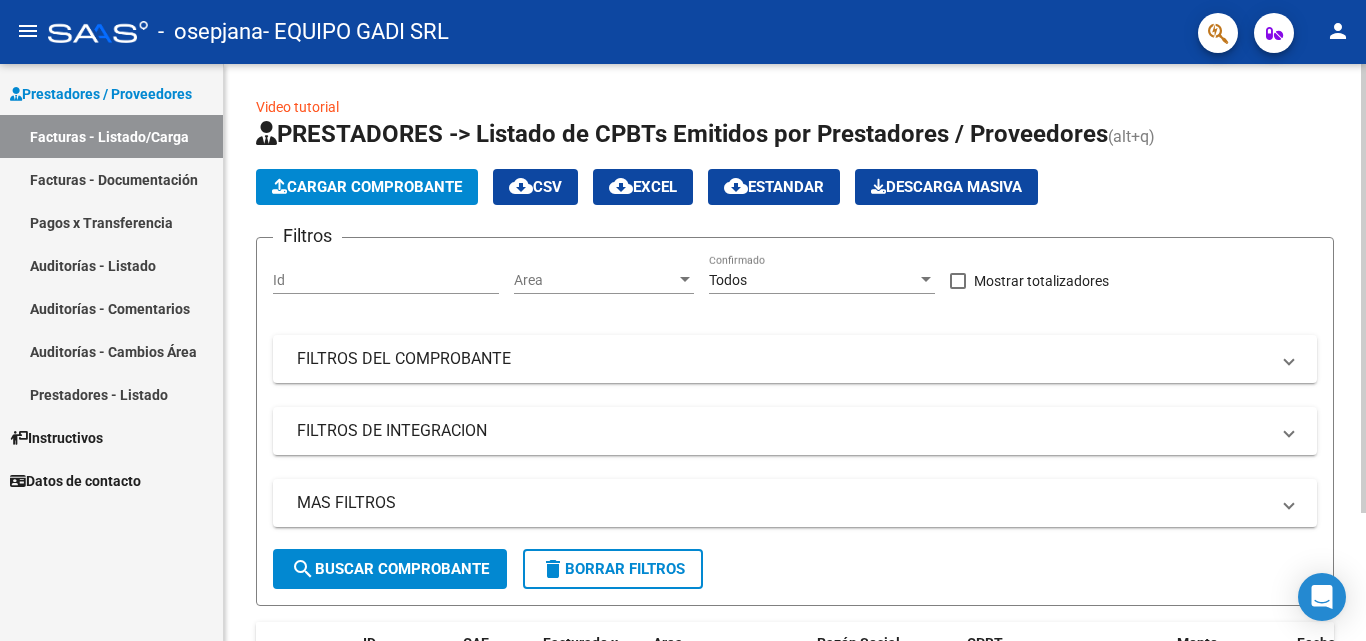 click on "Cargar Comprobante" 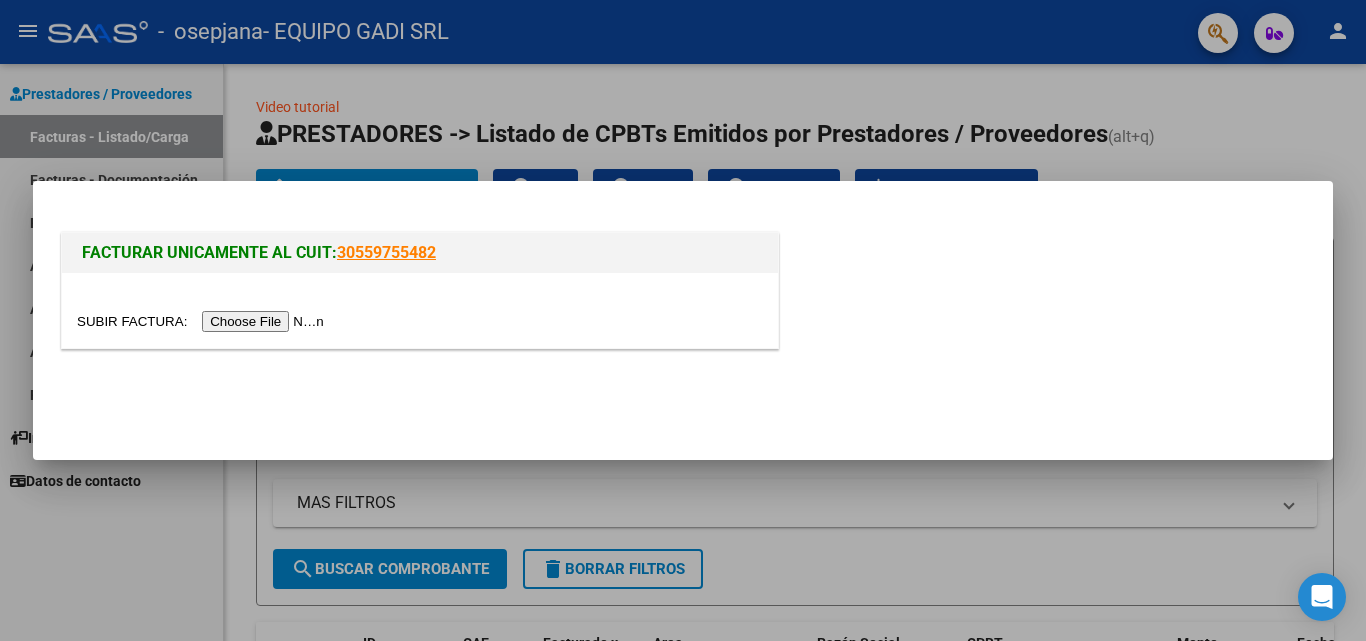 click at bounding box center [203, 321] 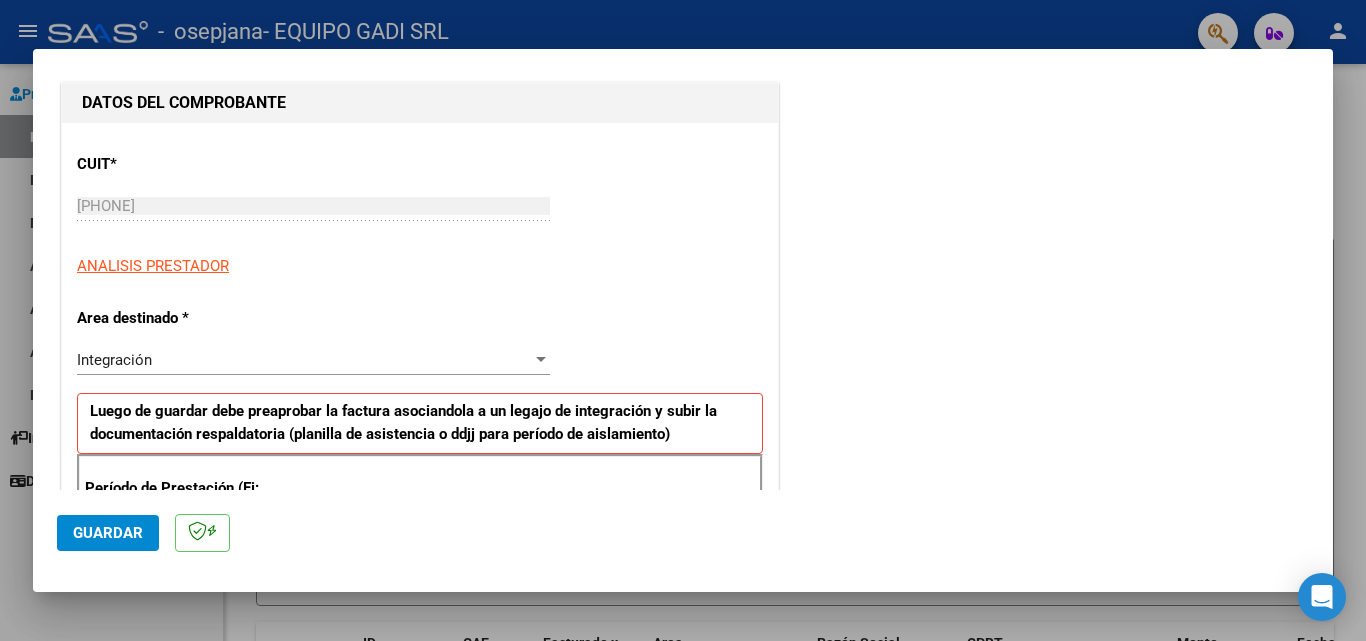 scroll, scrollTop: 300, scrollLeft: 0, axis: vertical 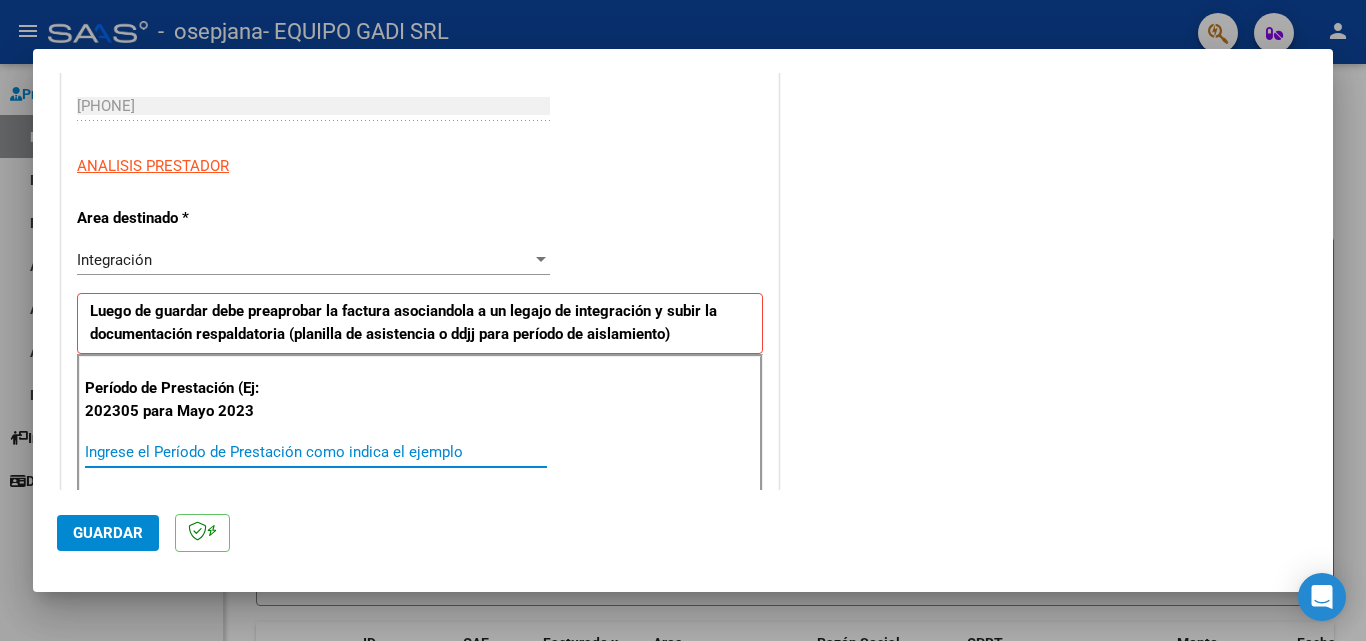 click on "Ingrese el Período de Prestación como indica el ejemplo" at bounding box center [316, 452] 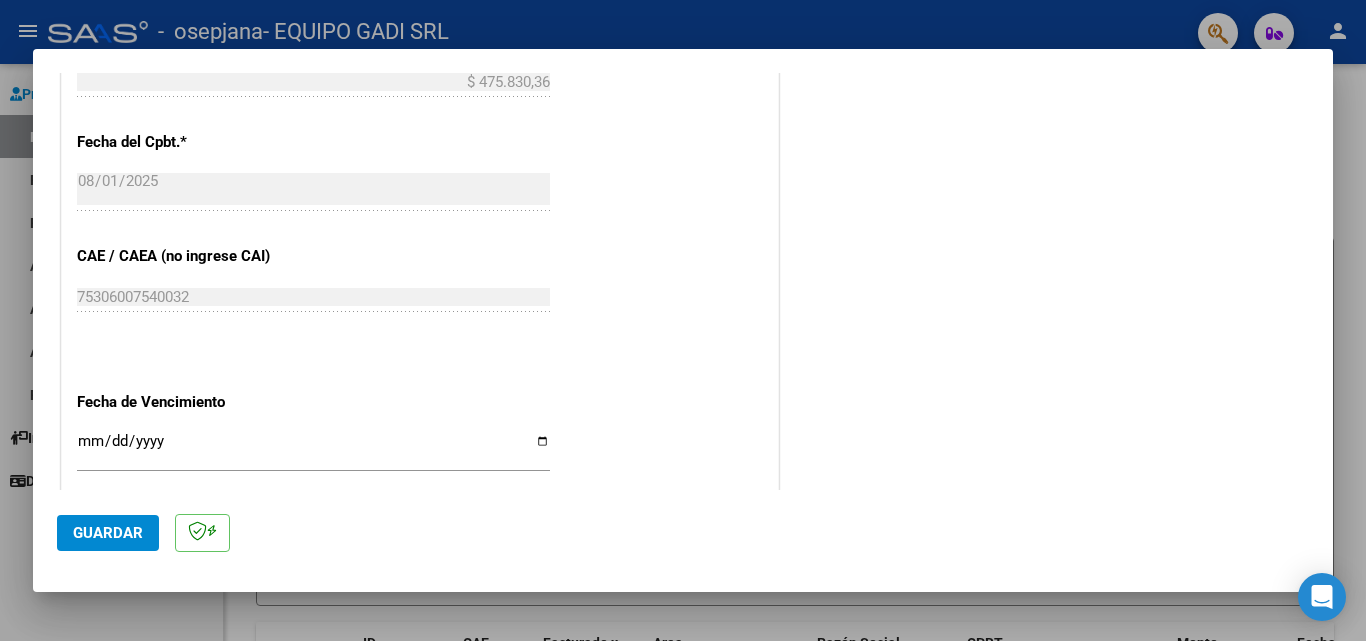 scroll, scrollTop: 1100, scrollLeft: 0, axis: vertical 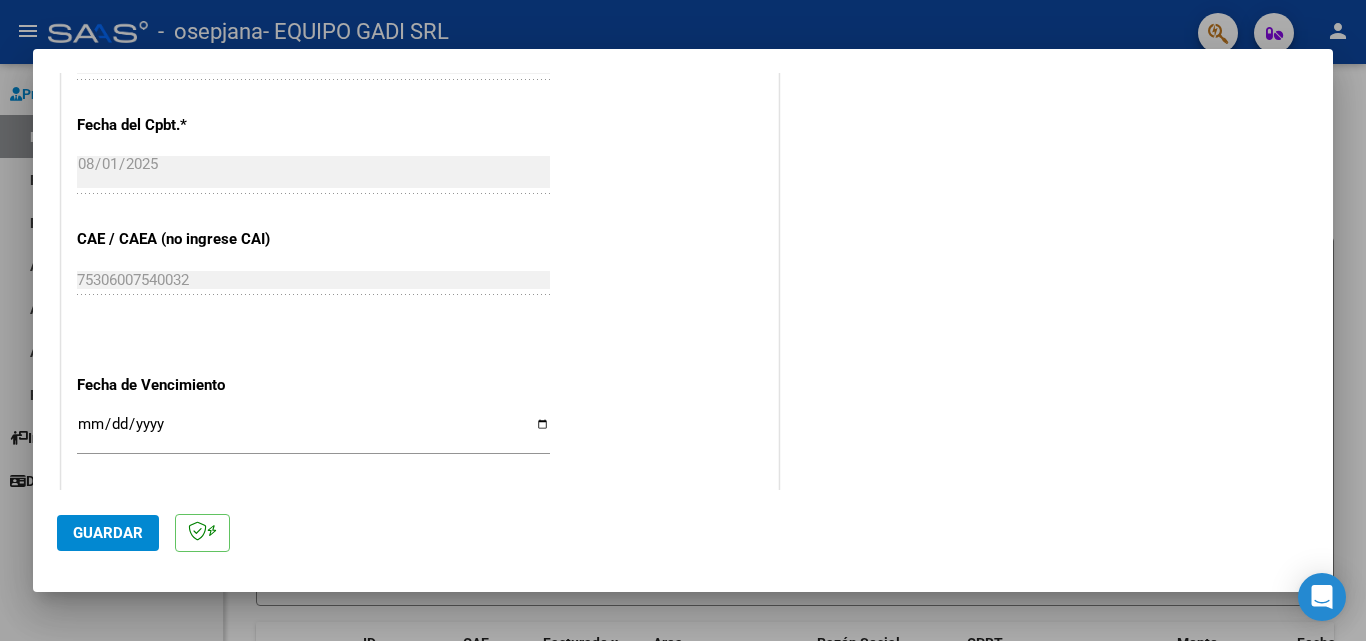 type on "202507" 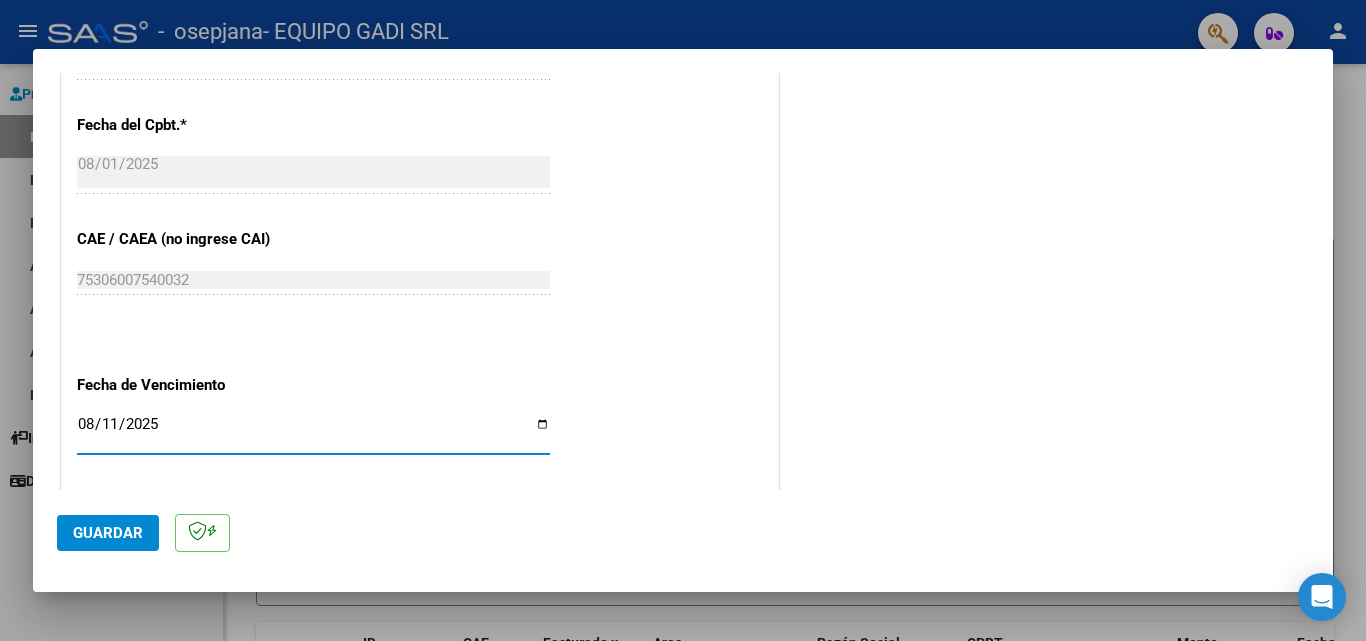 type on "2025-08-11" 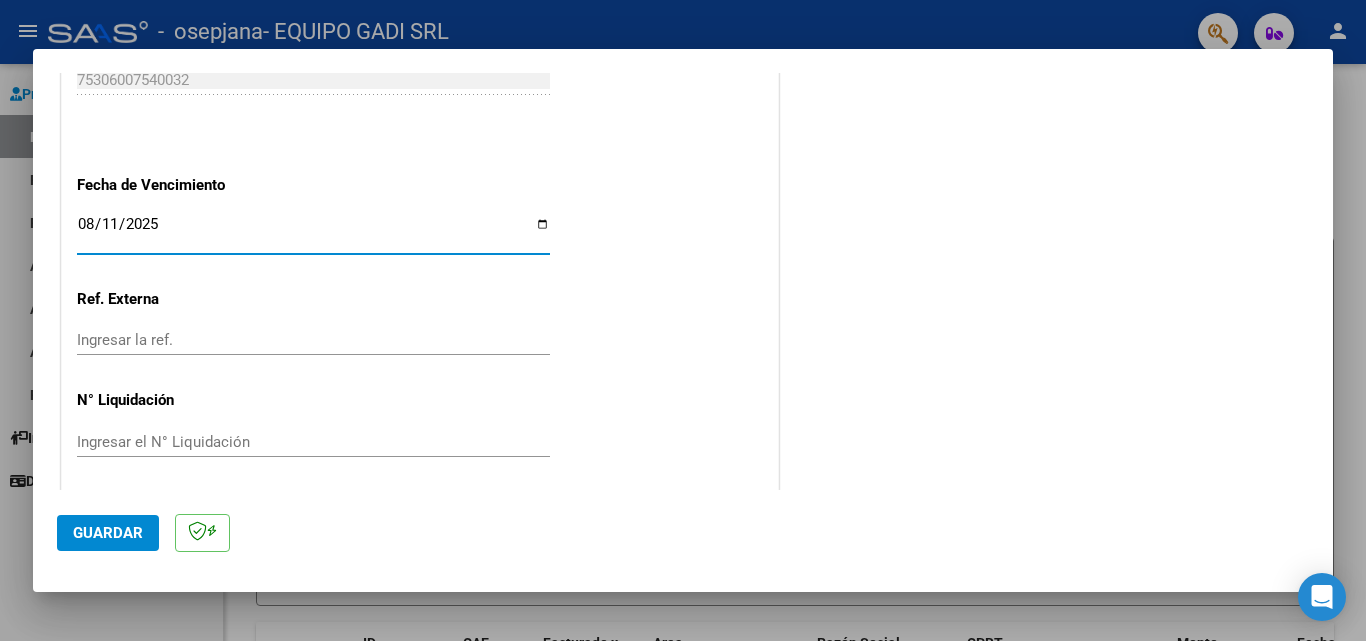 scroll, scrollTop: 1305, scrollLeft: 0, axis: vertical 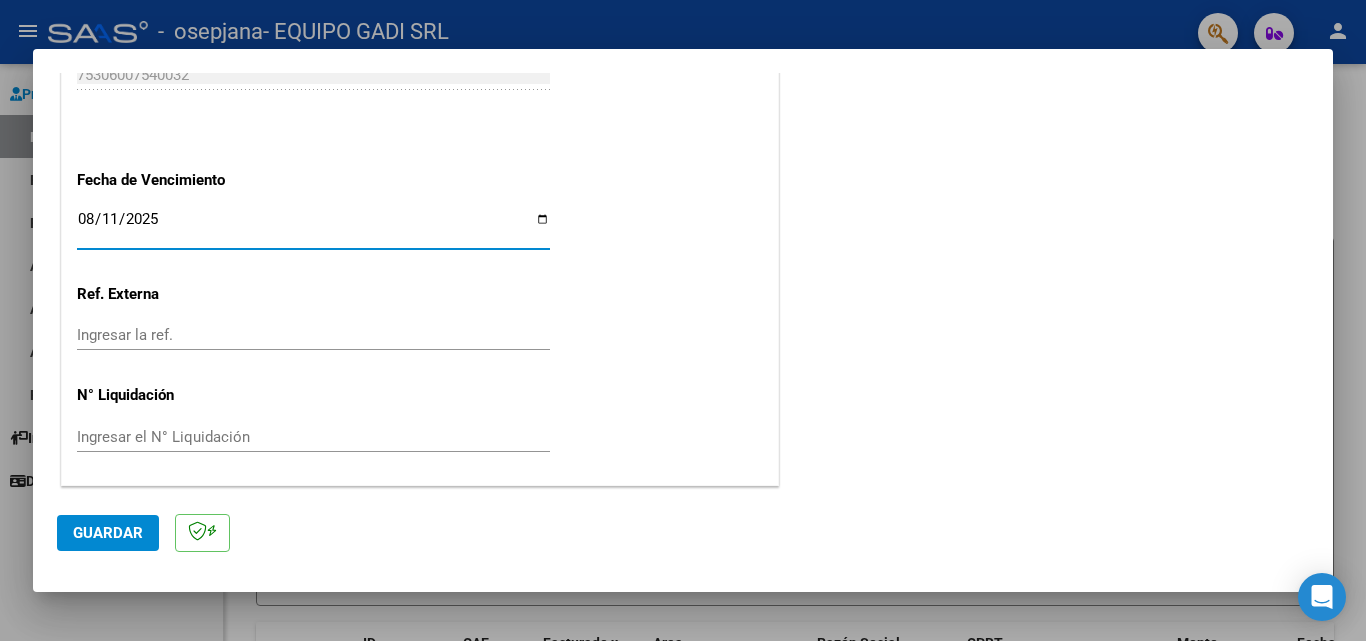 click on "Guardar" 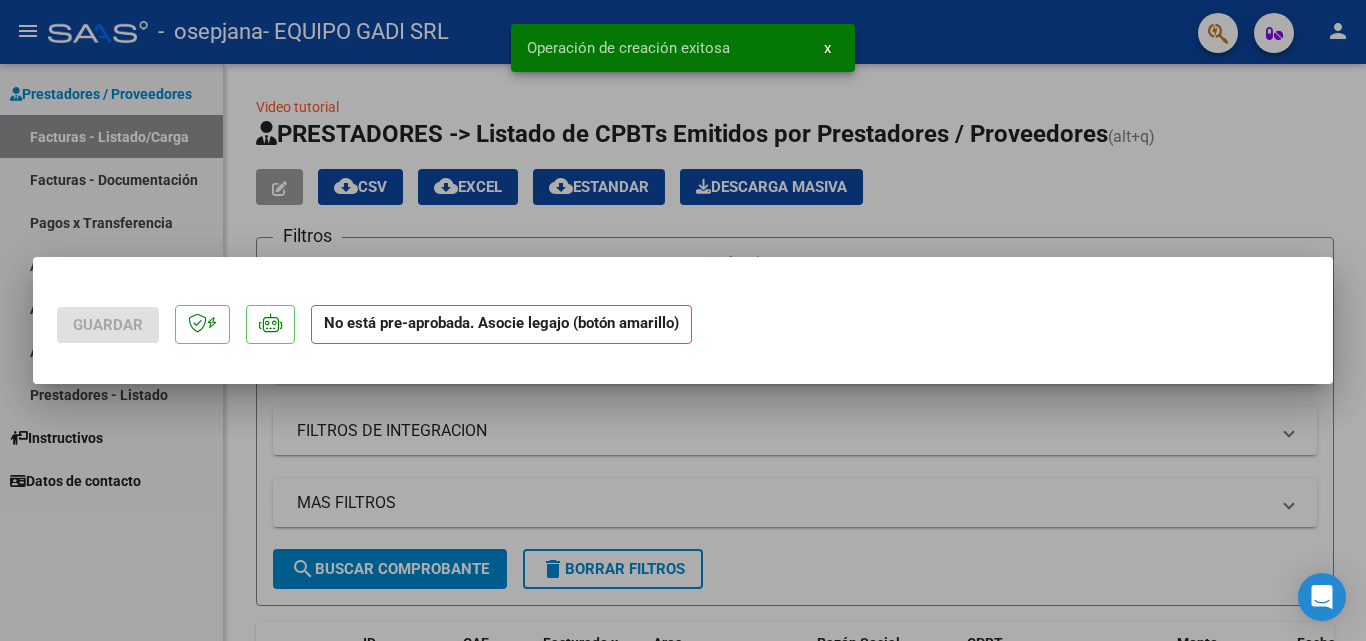 scroll, scrollTop: 0, scrollLeft: 0, axis: both 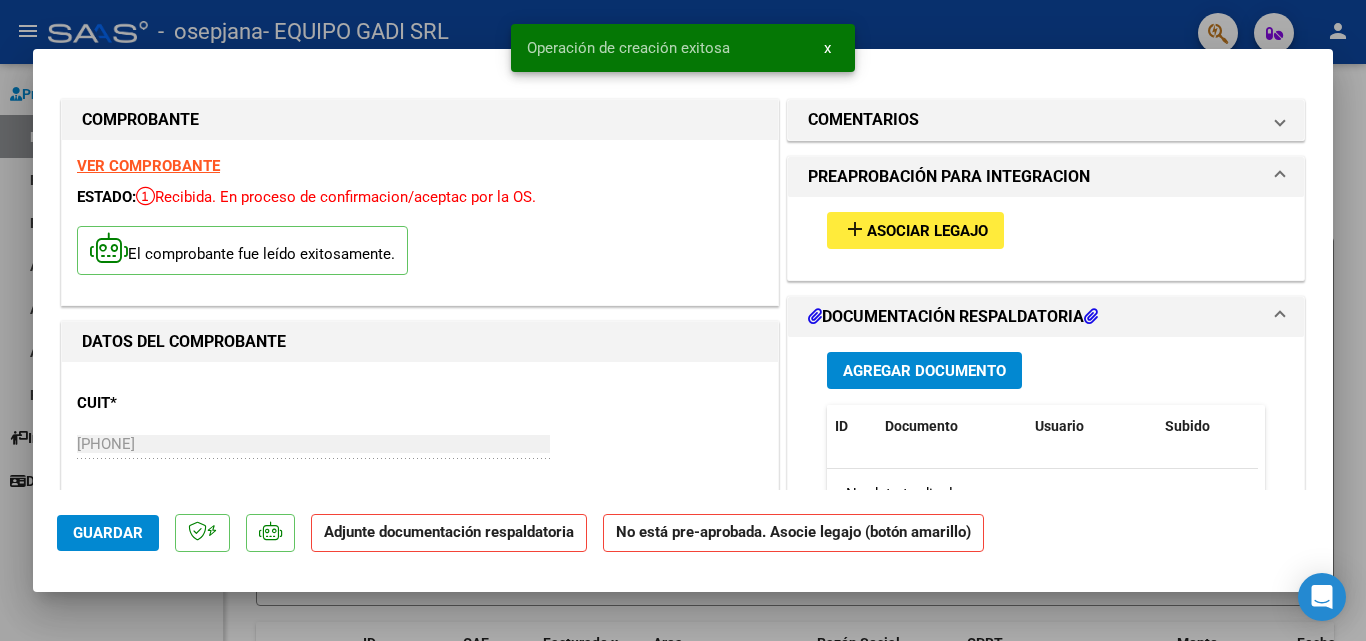 click on "add Asociar Legajo" at bounding box center [915, 230] 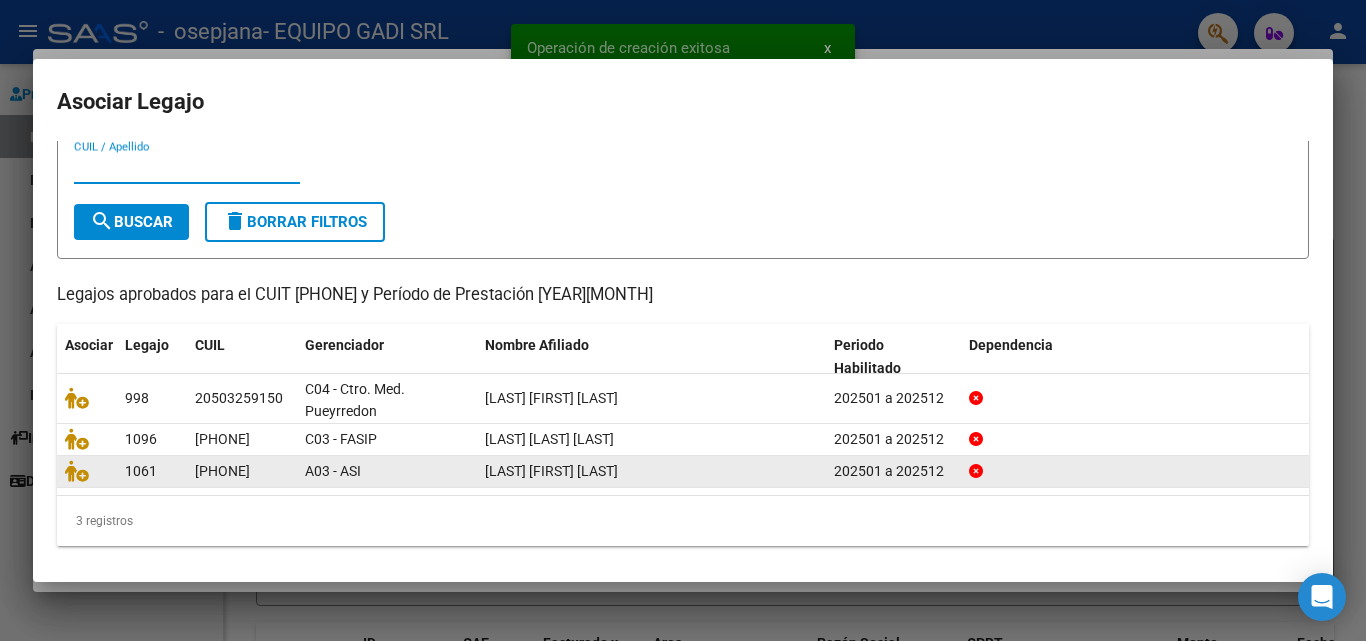 scroll, scrollTop: 60, scrollLeft: 0, axis: vertical 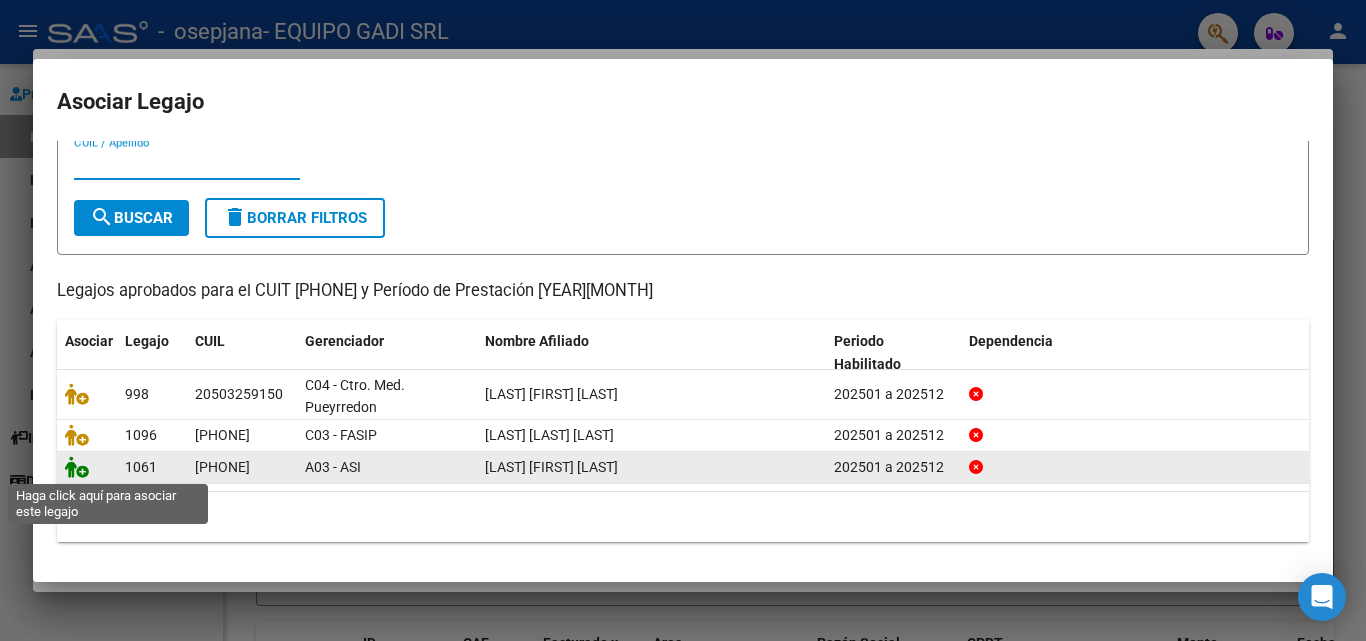 click 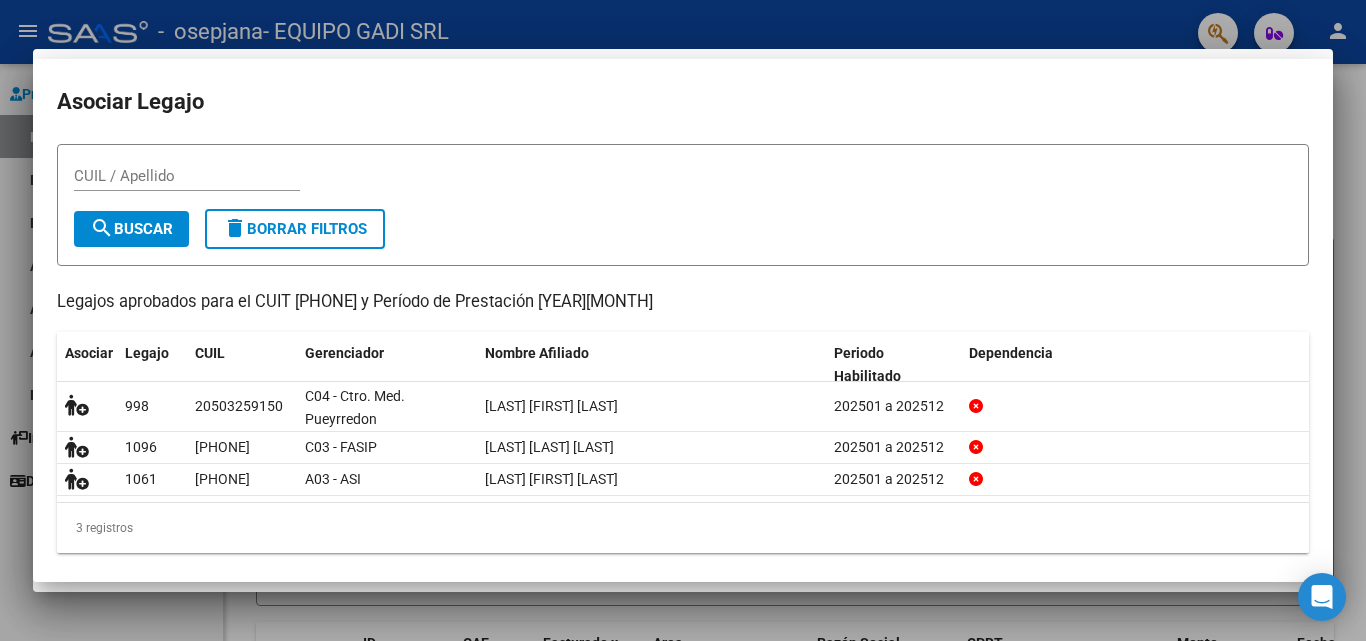 scroll, scrollTop: 0, scrollLeft: 0, axis: both 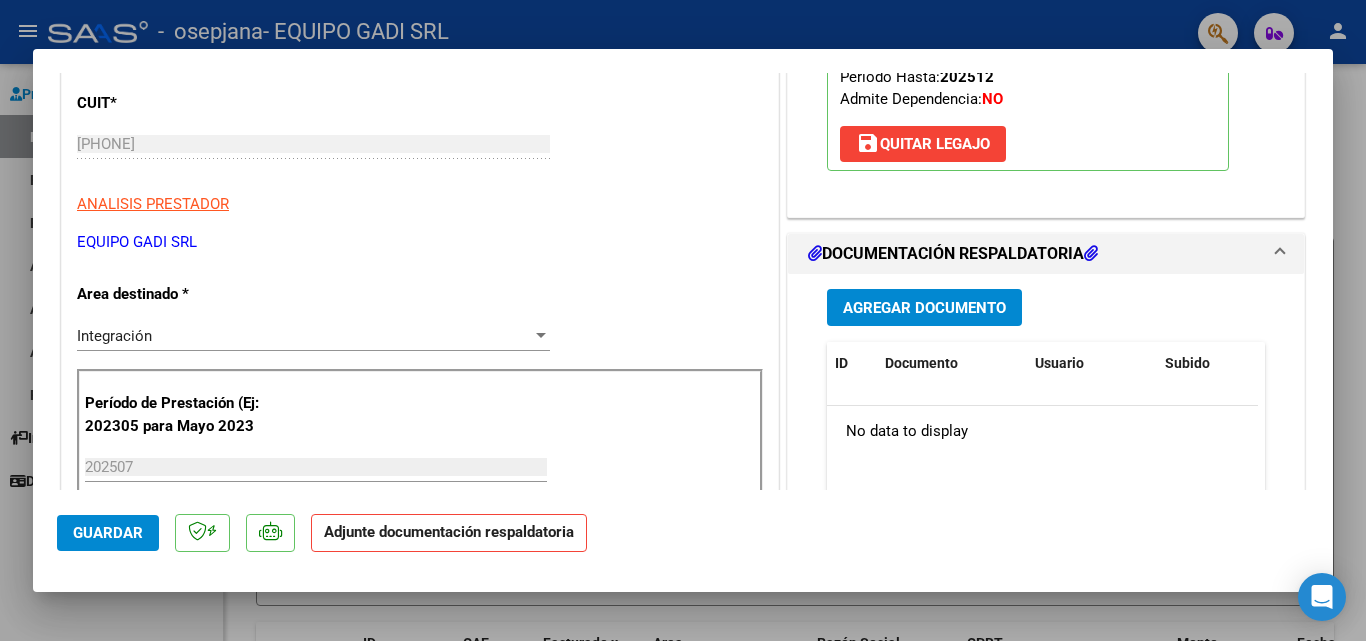 click on "Agregar Documento" at bounding box center (924, 308) 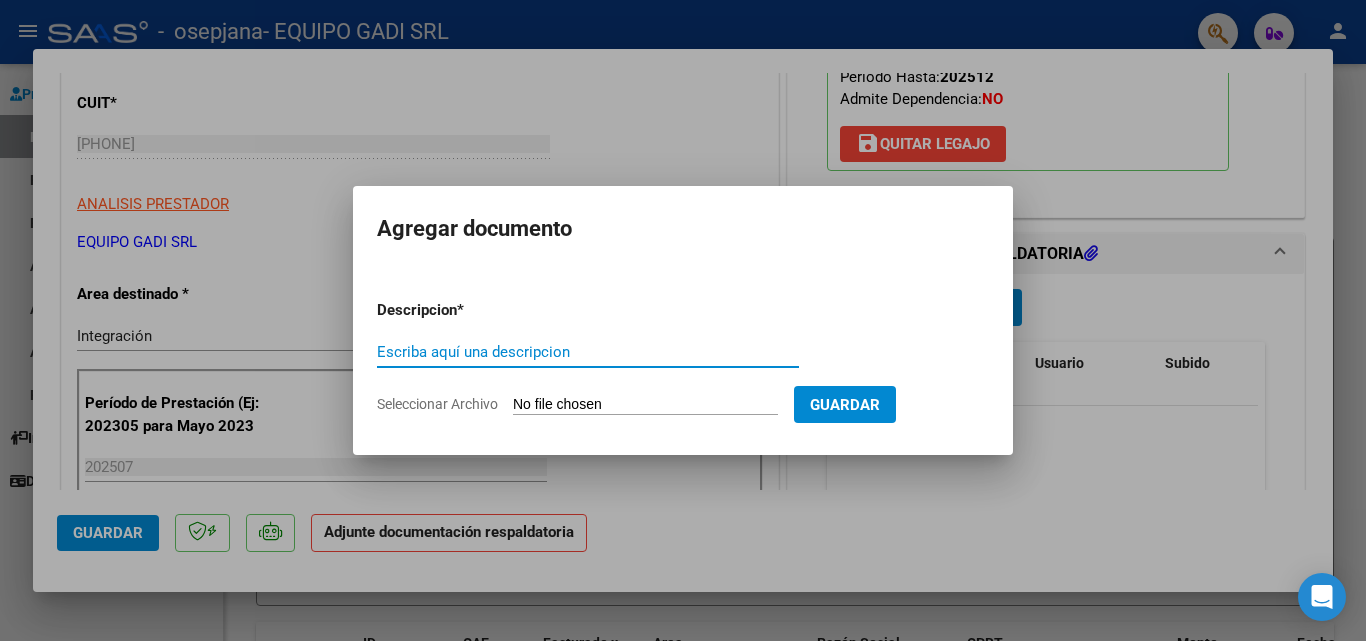 click on "Escriba aquí una descripcion" at bounding box center [588, 352] 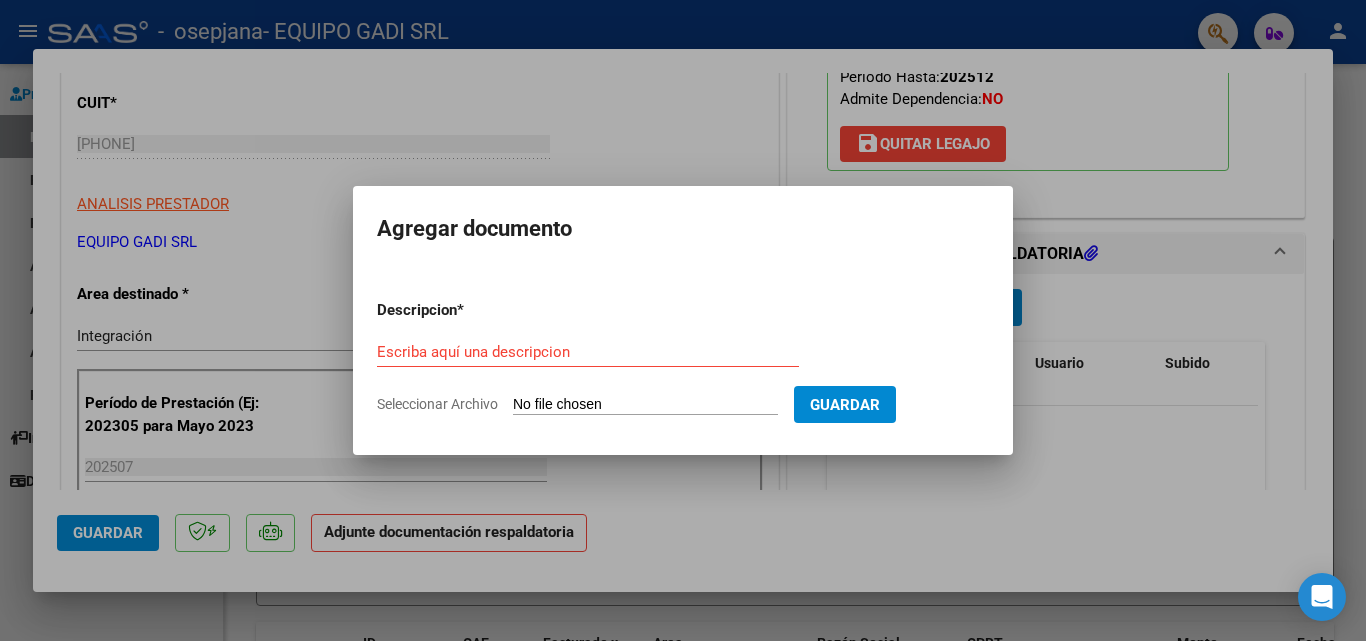 type on "C:\fakepath\[LAST] [FIRST] [MONTH] [YEAR] [NUMBER].pdf" 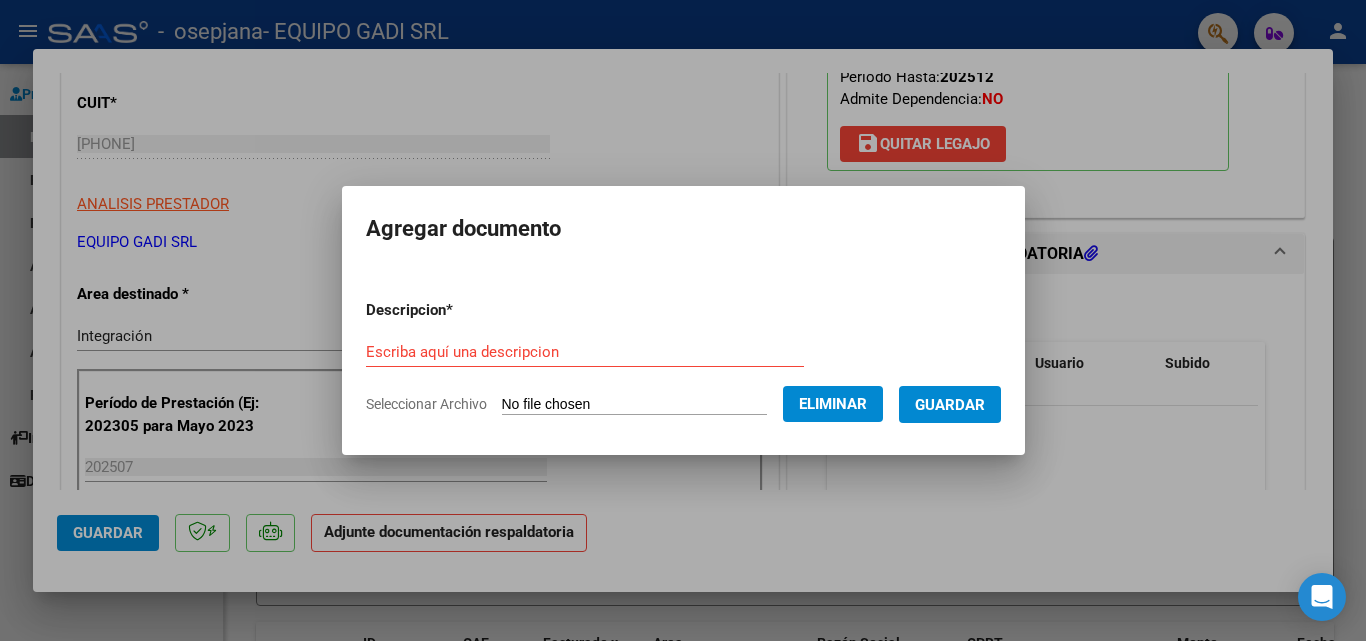 click on "Escriba aquí una descripcion" at bounding box center (585, 352) 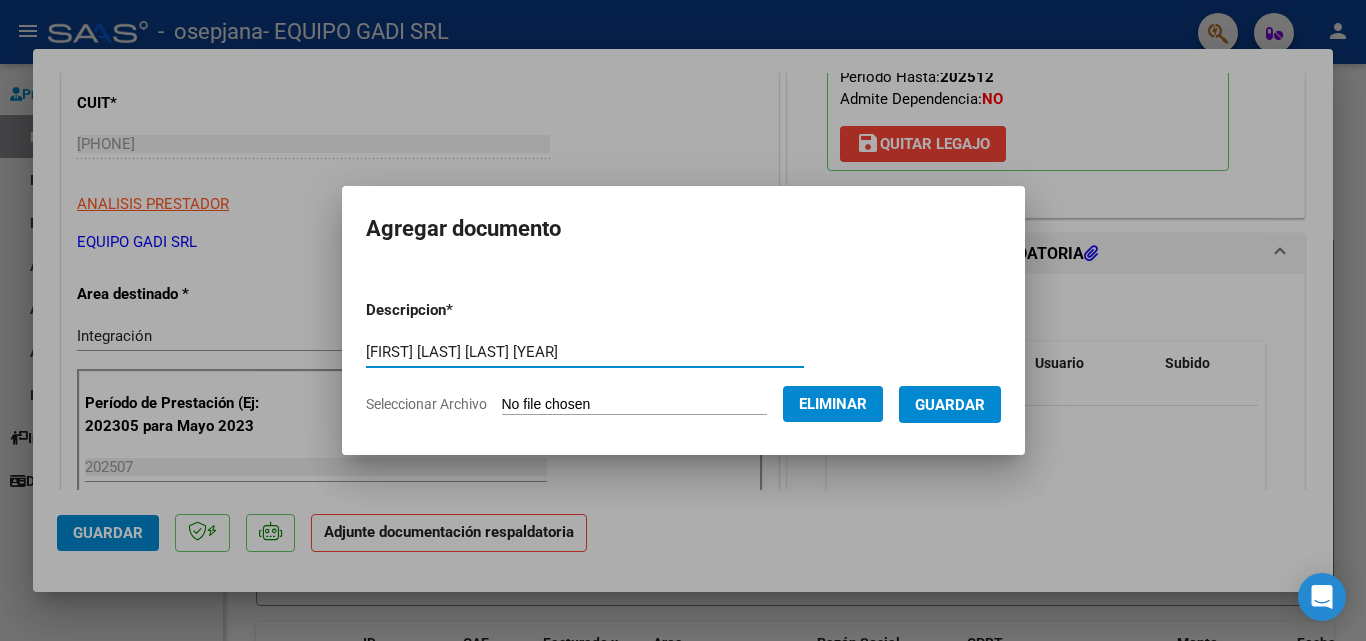 type on "[FIRST] [LAST] [LAST] [YEAR]" 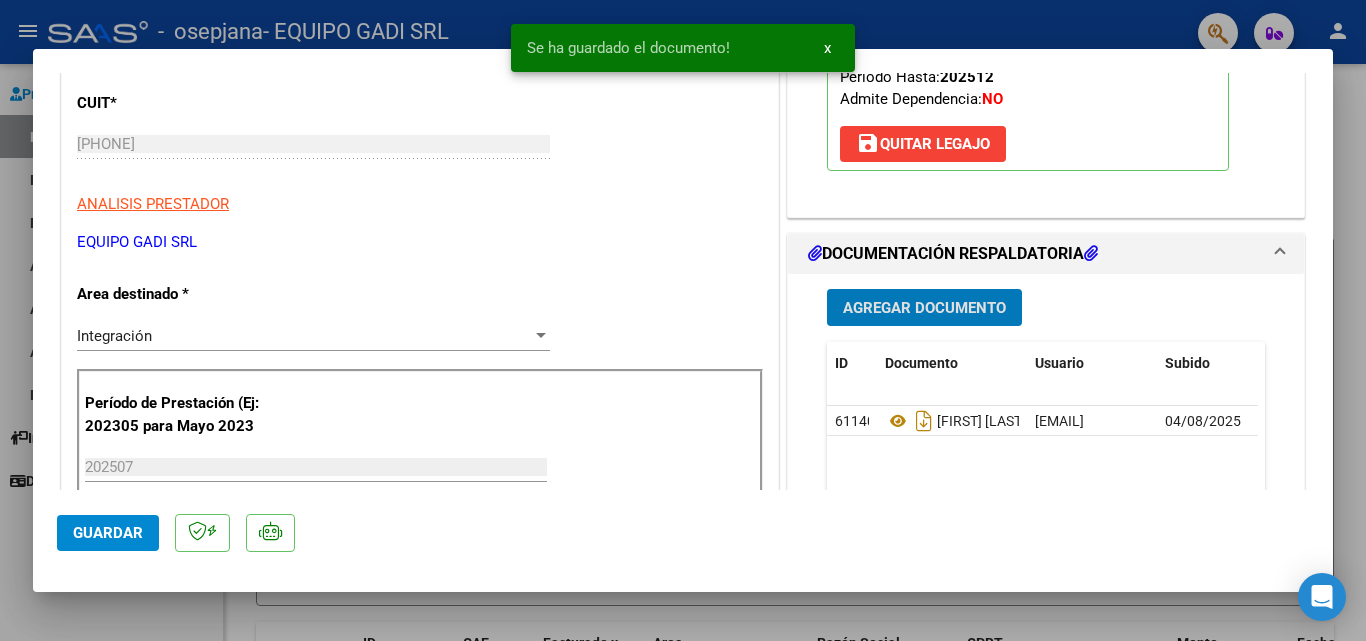 scroll, scrollTop: 400, scrollLeft: 0, axis: vertical 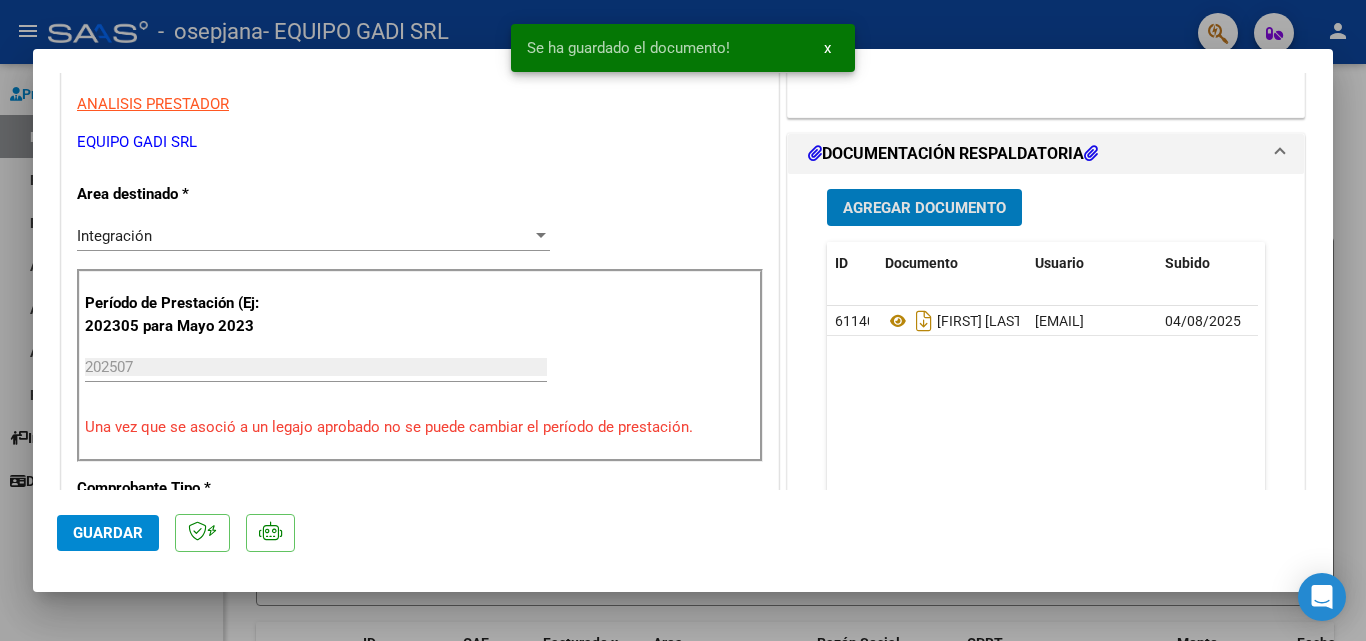 click on "Guardar" 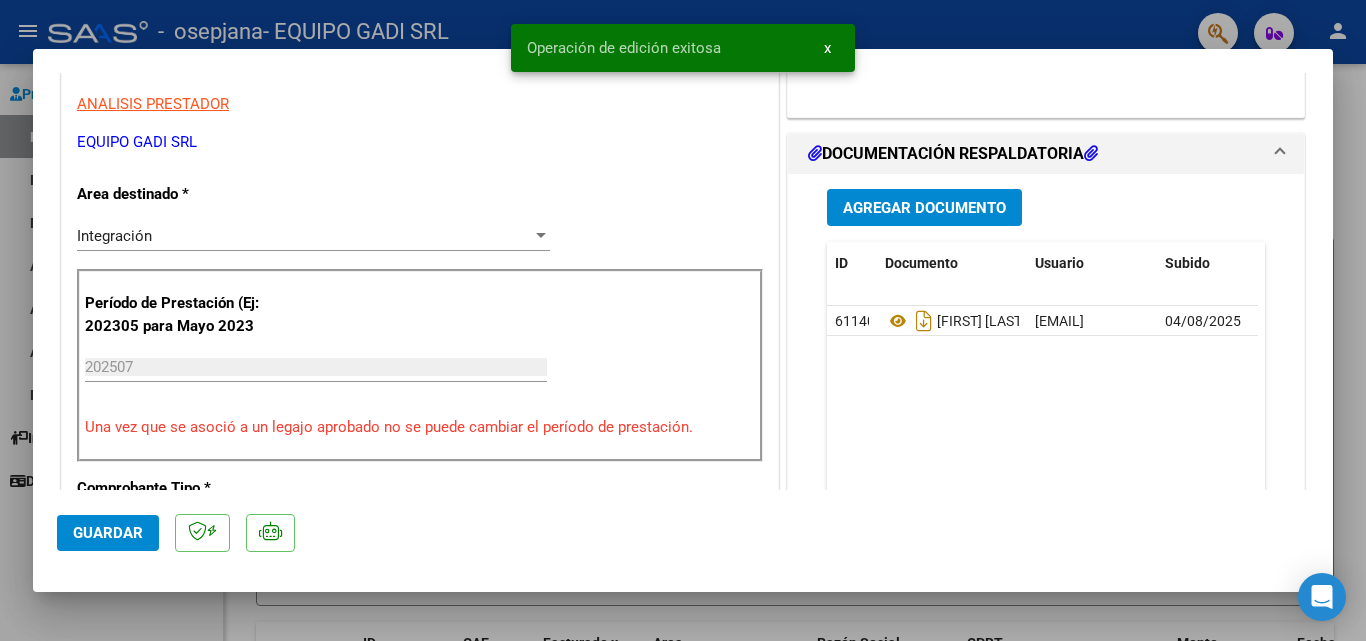 click on "x" at bounding box center (827, 48) 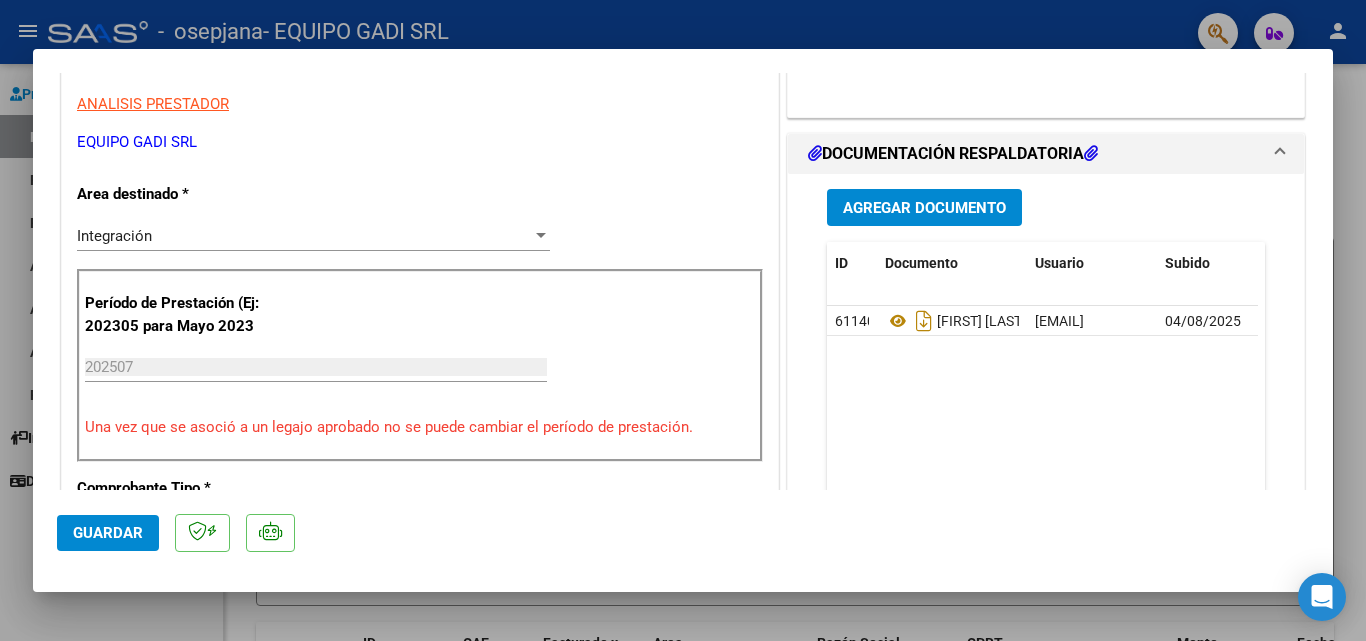 click at bounding box center [683, 320] 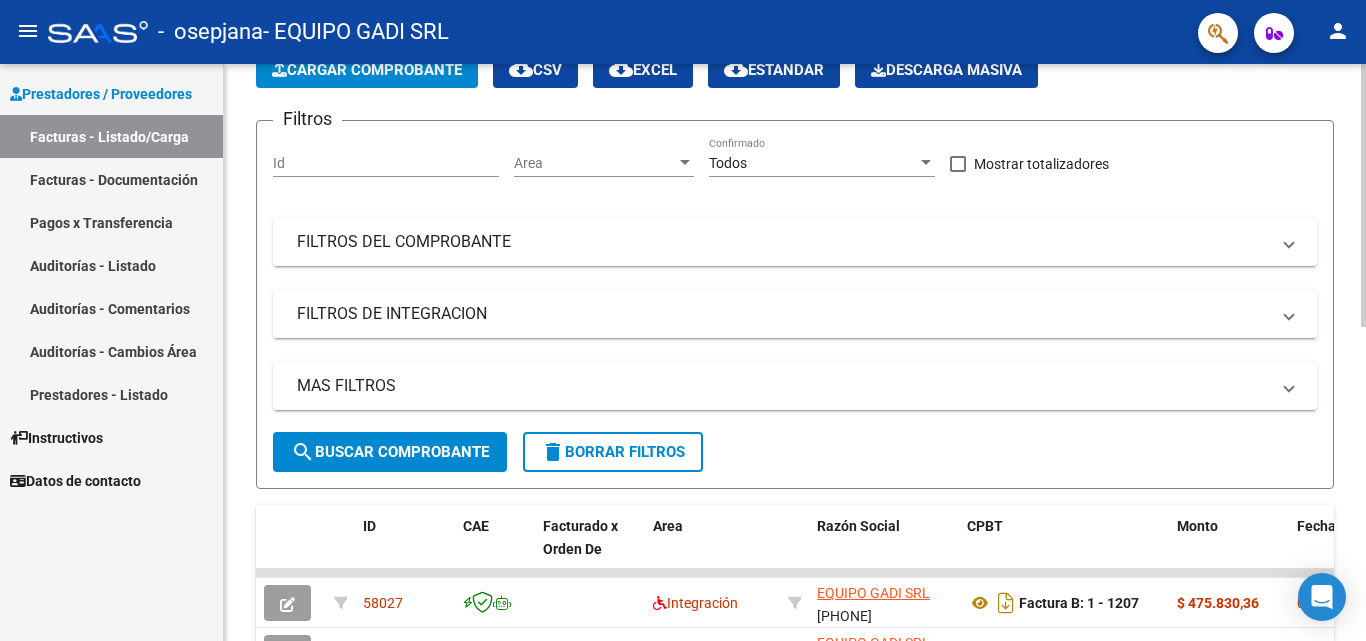 scroll, scrollTop: 0, scrollLeft: 0, axis: both 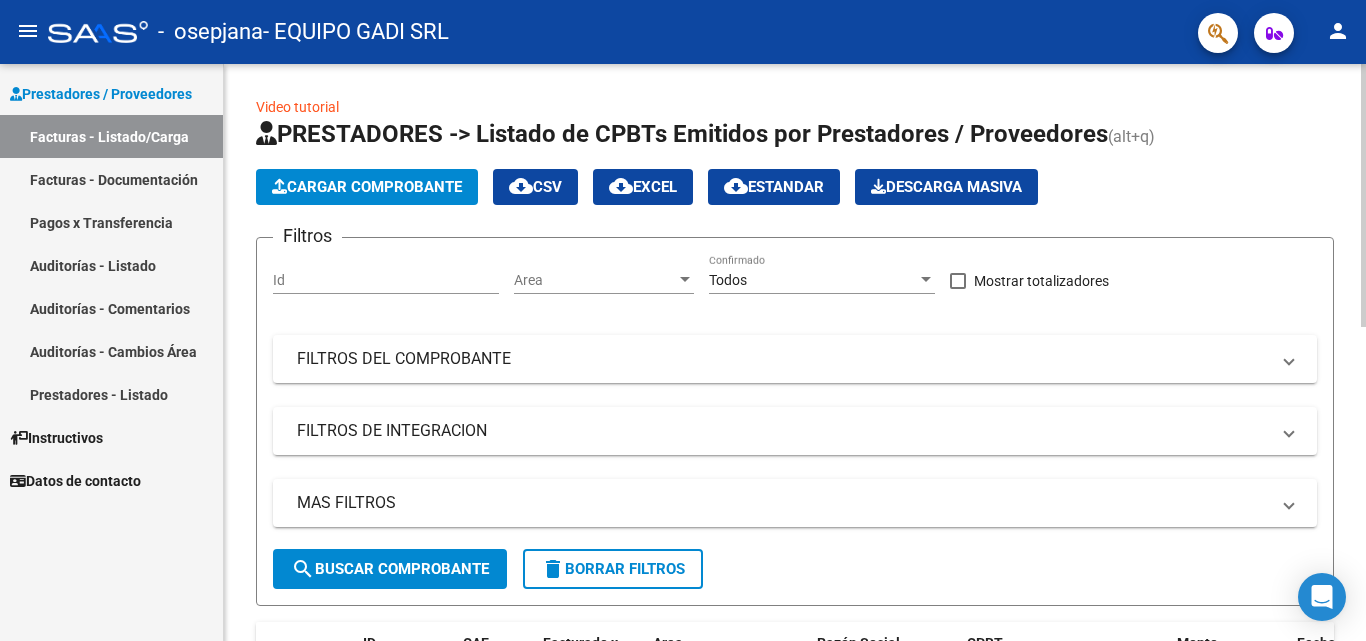 click on "Cargar Comprobante" 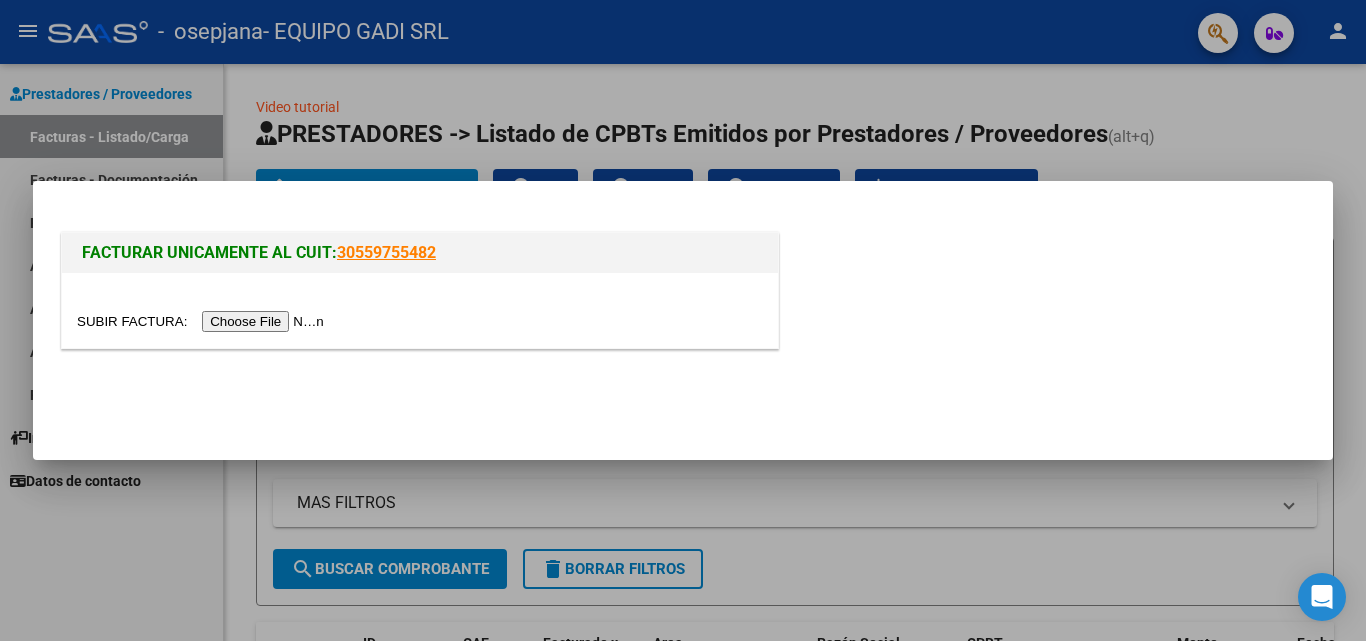 click at bounding box center [203, 321] 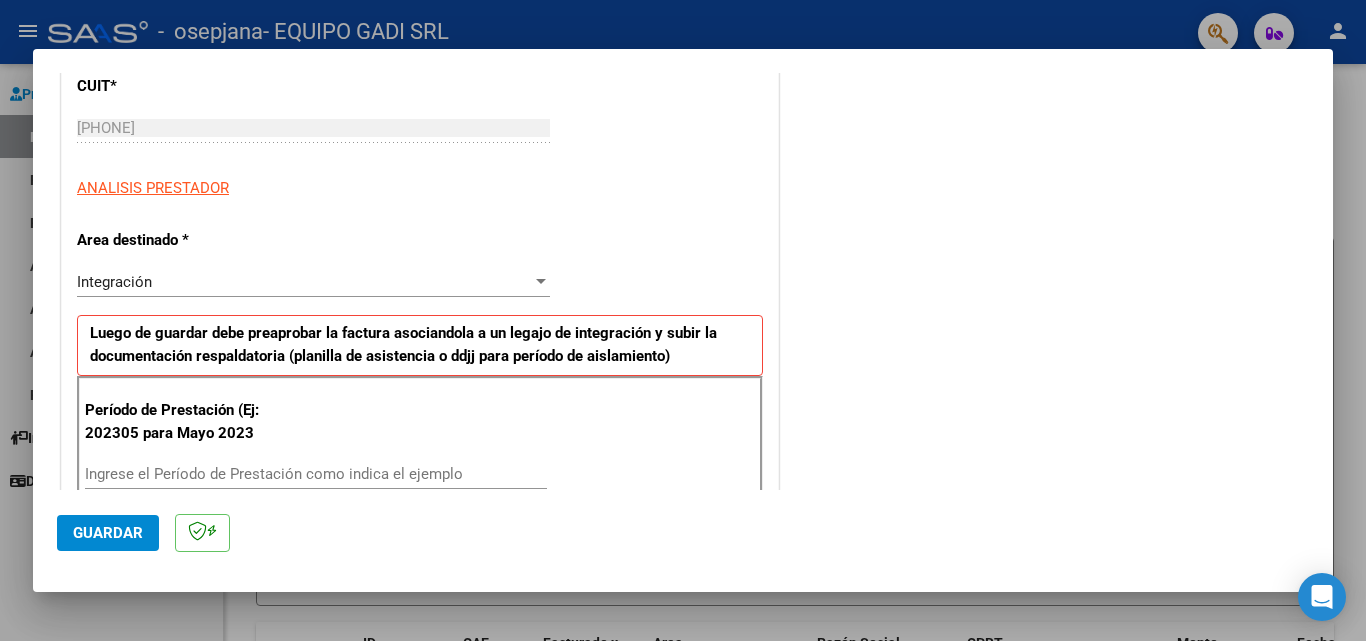 scroll, scrollTop: 300, scrollLeft: 0, axis: vertical 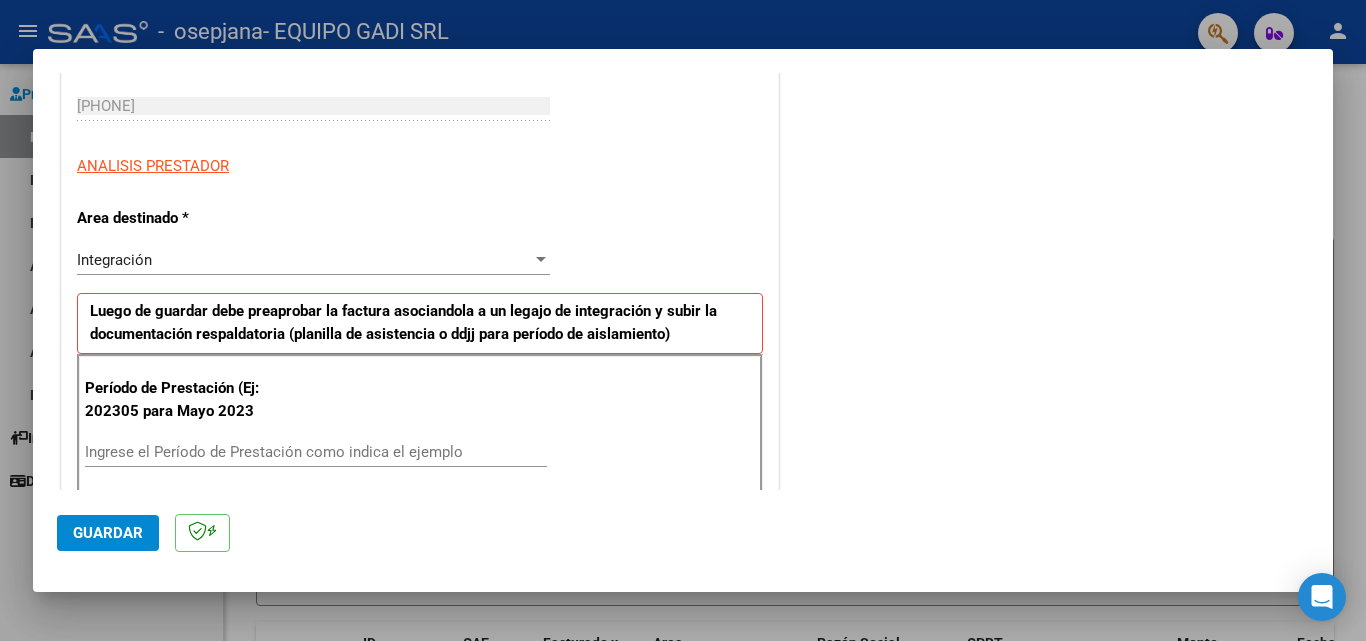 click on "Ingrese el Período de Prestación como indica el ejemplo" at bounding box center (316, 452) 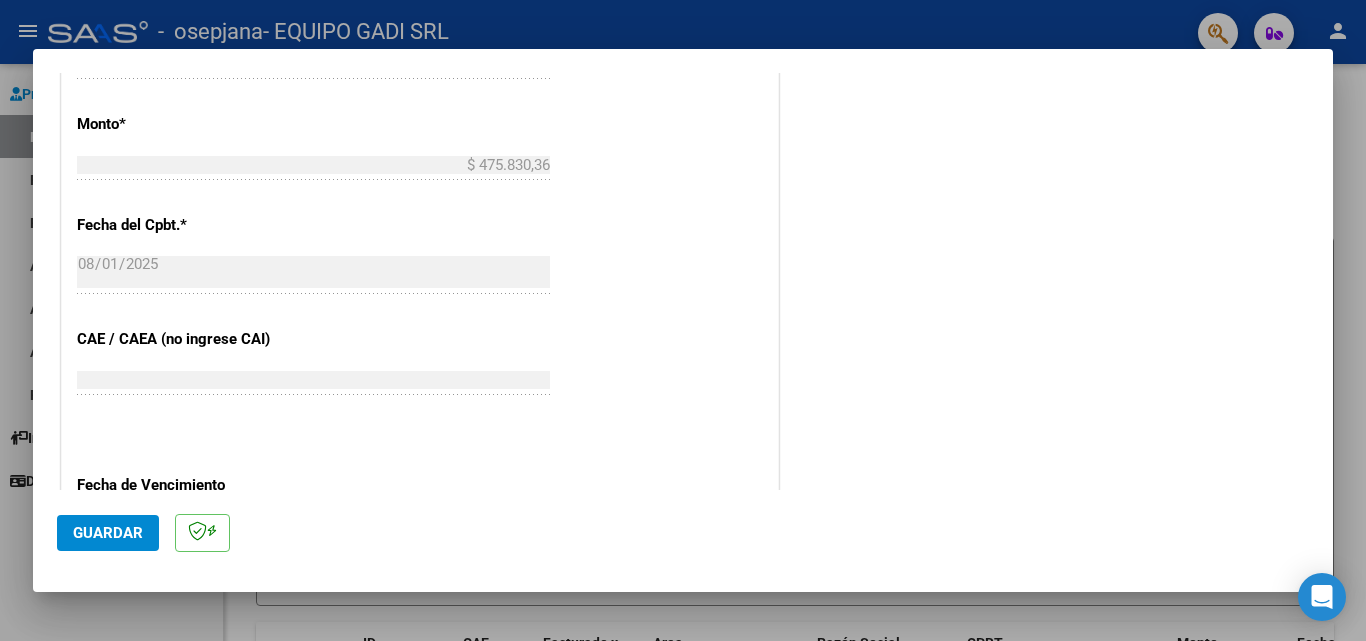 scroll, scrollTop: 1305, scrollLeft: 0, axis: vertical 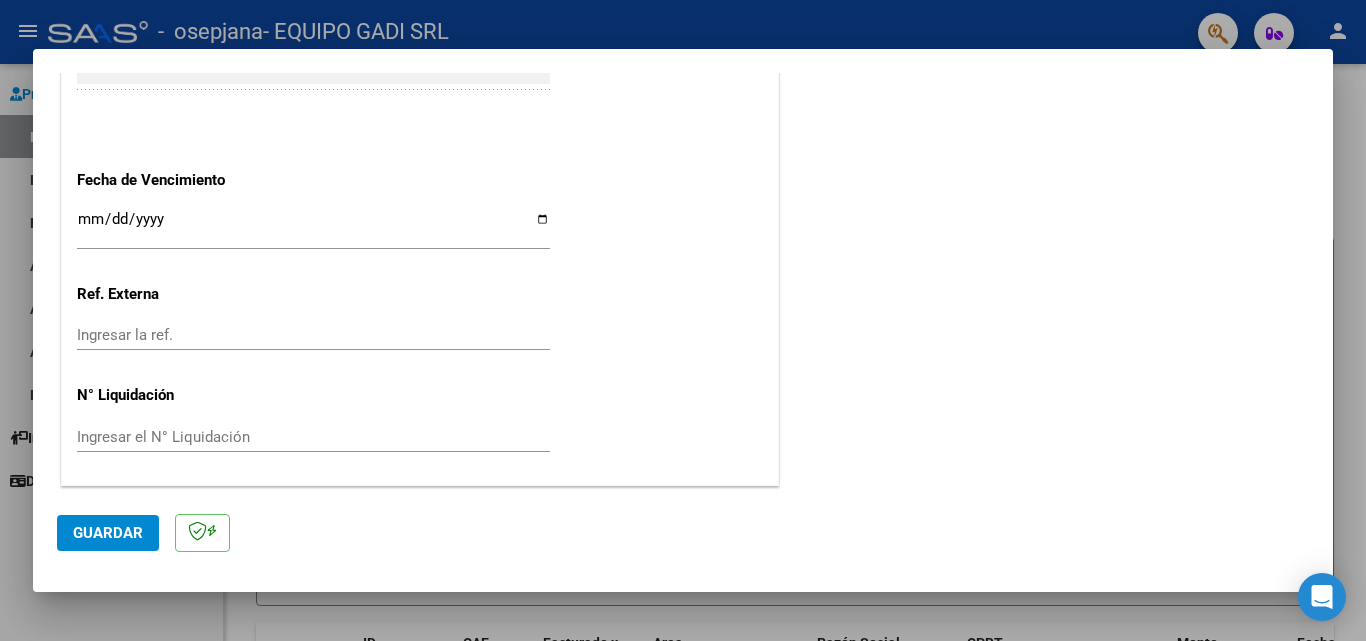 type on "202507" 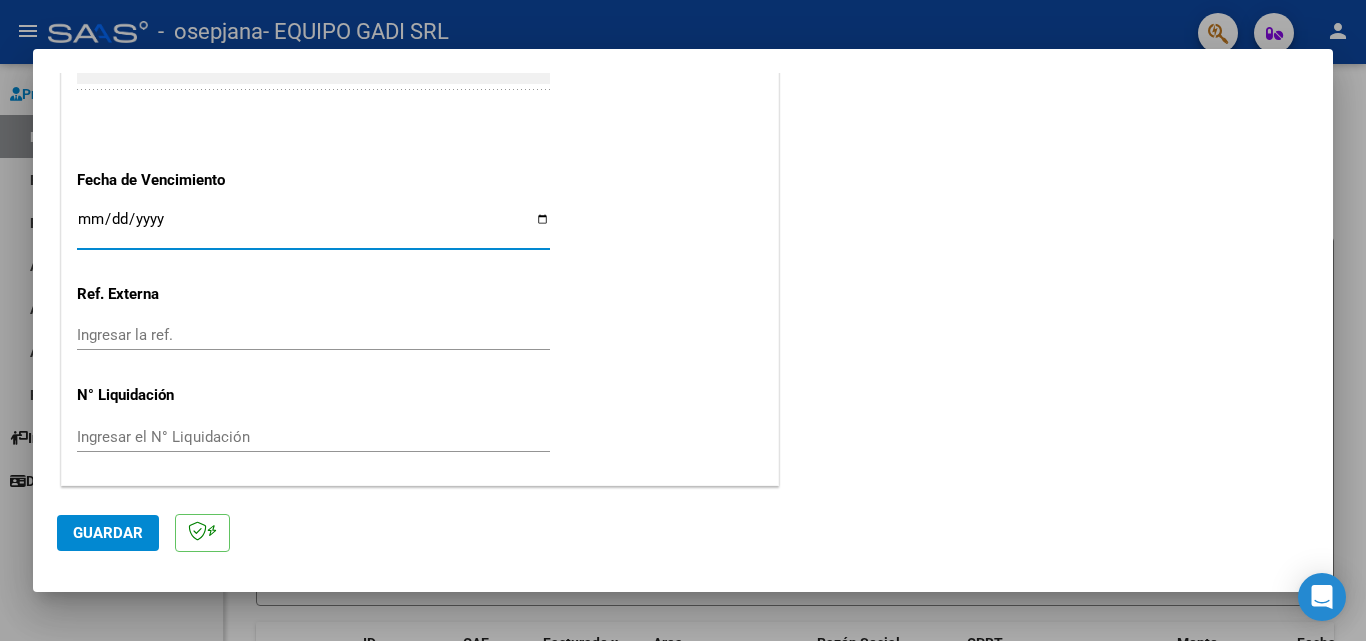 type on "2025-08-11" 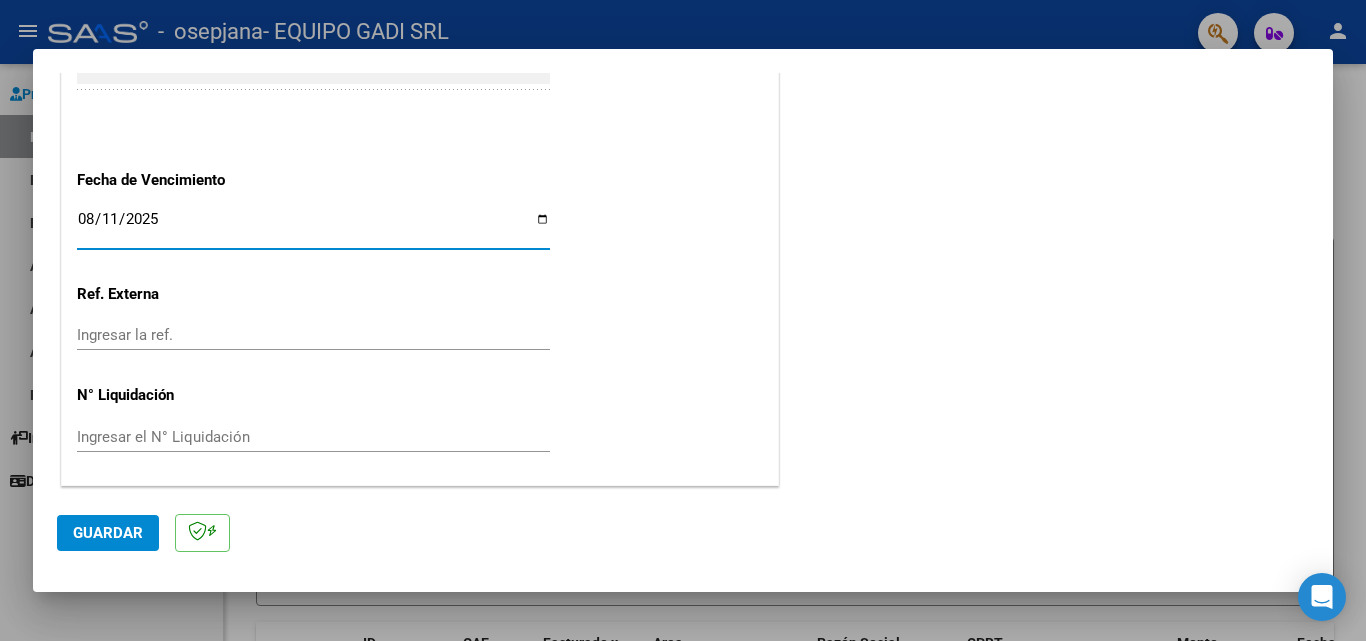 click on "Guardar" 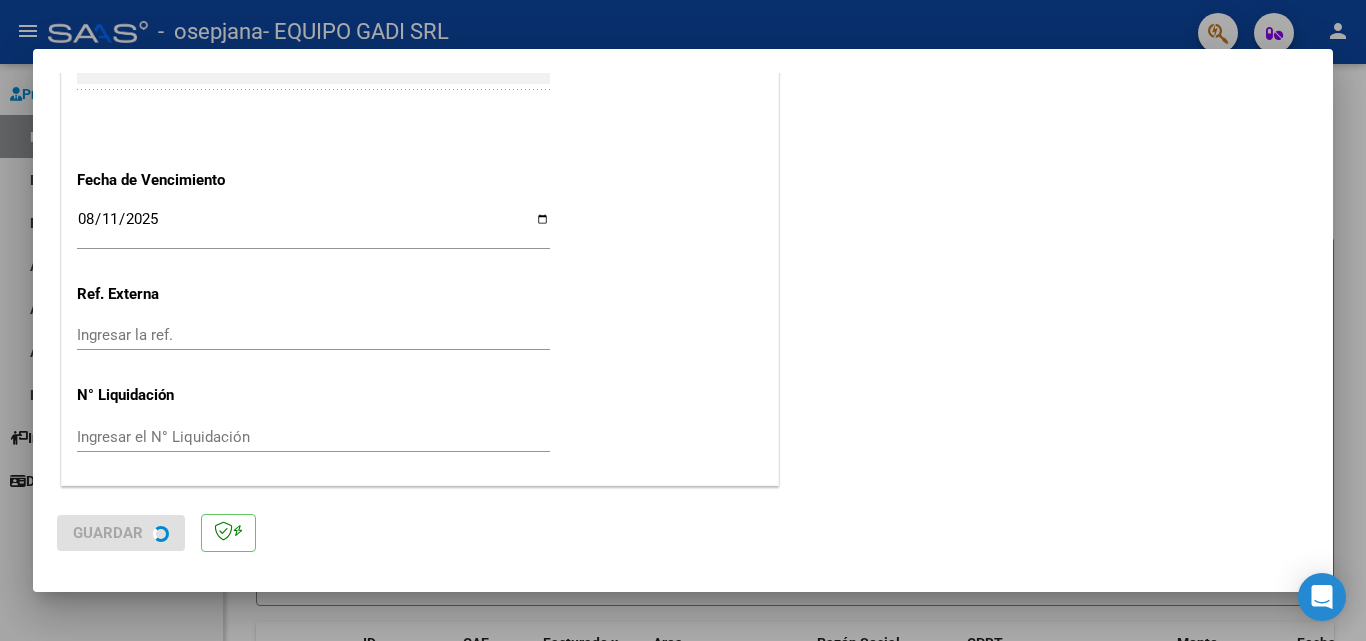scroll, scrollTop: 0, scrollLeft: 0, axis: both 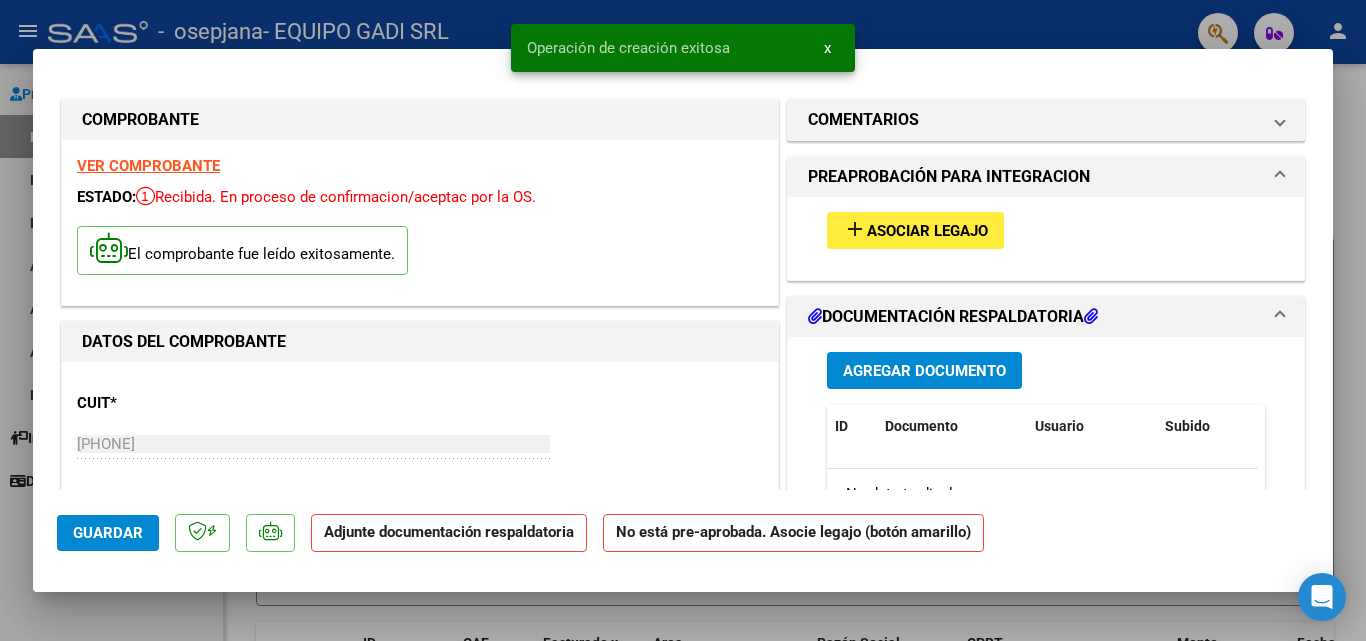 click on "Asociar Legajo" at bounding box center (927, 231) 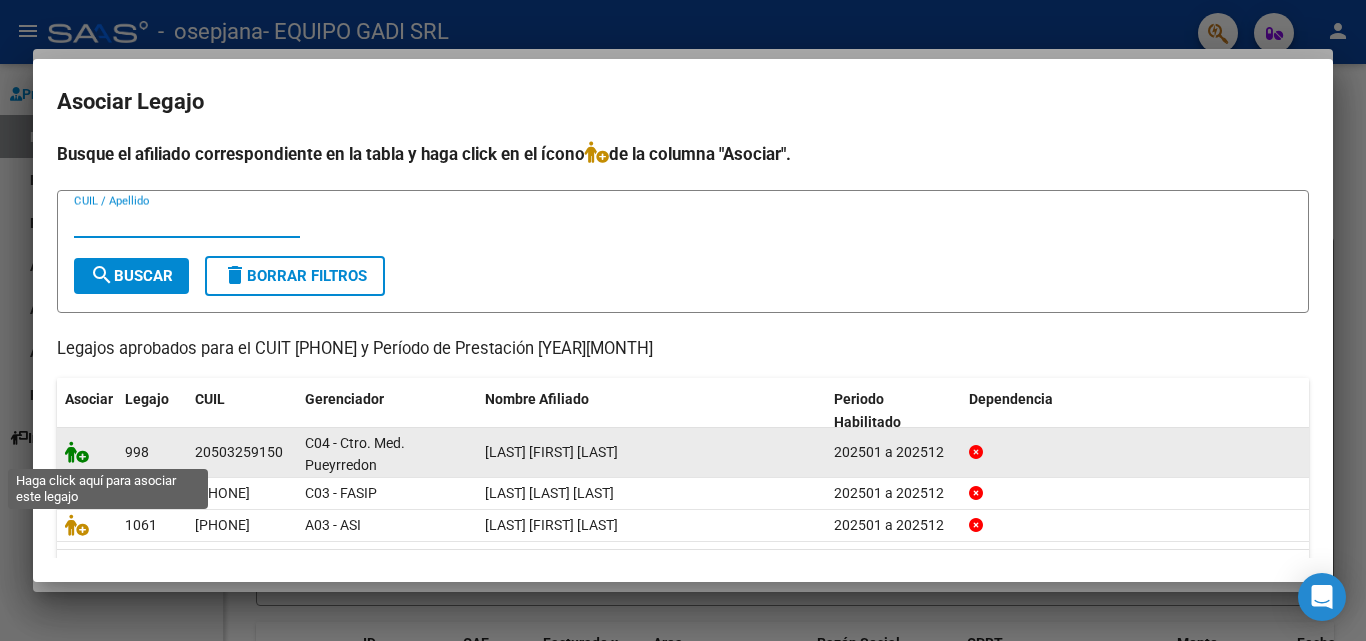 click 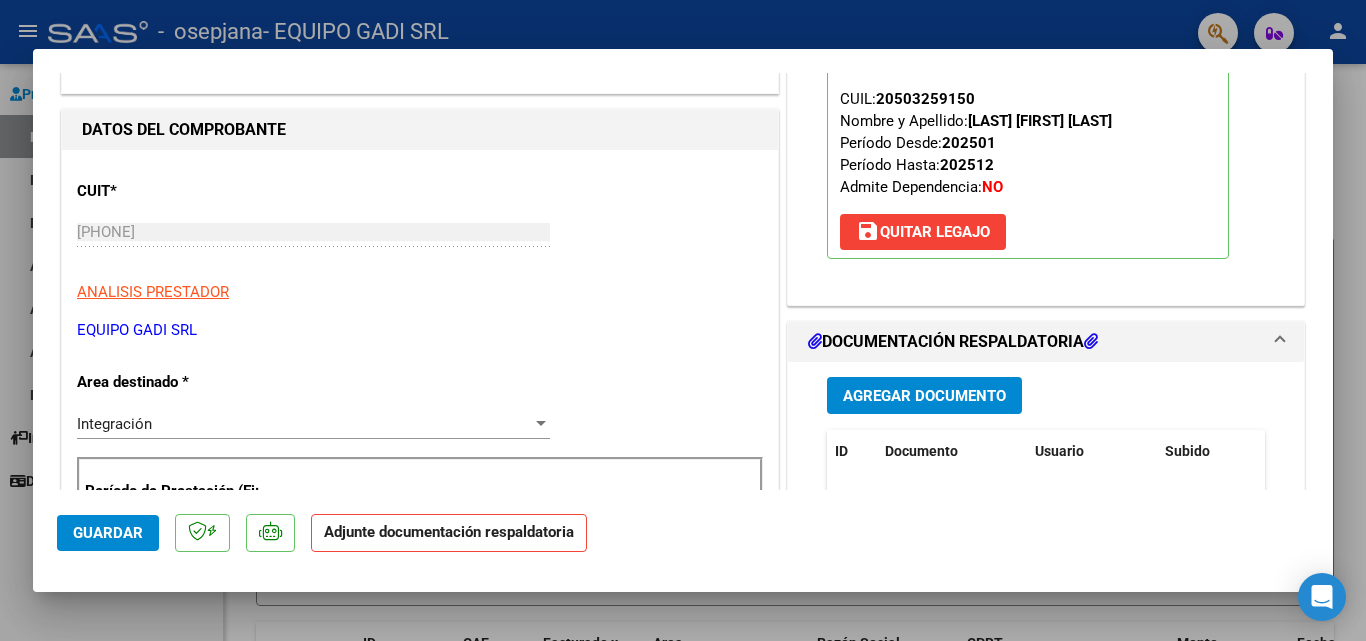 scroll, scrollTop: 300, scrollLeft: 0, axis: vertical 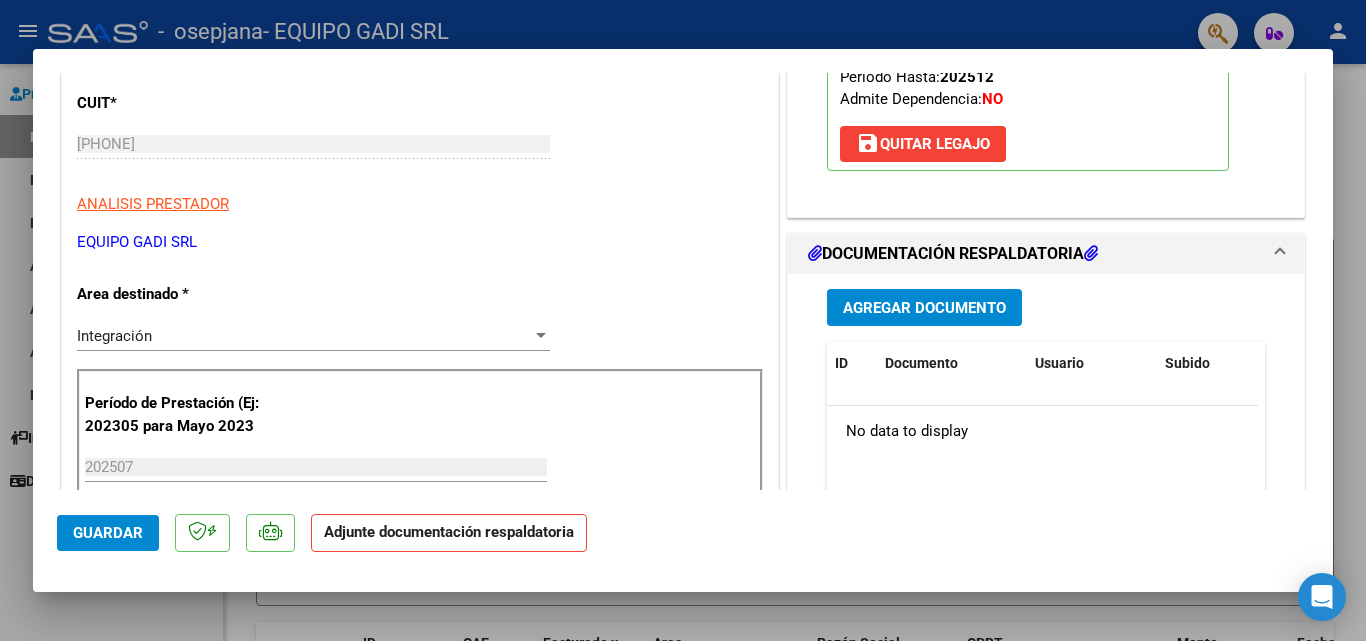 click on "Agregar Documento" at bounding box center [924, 308] 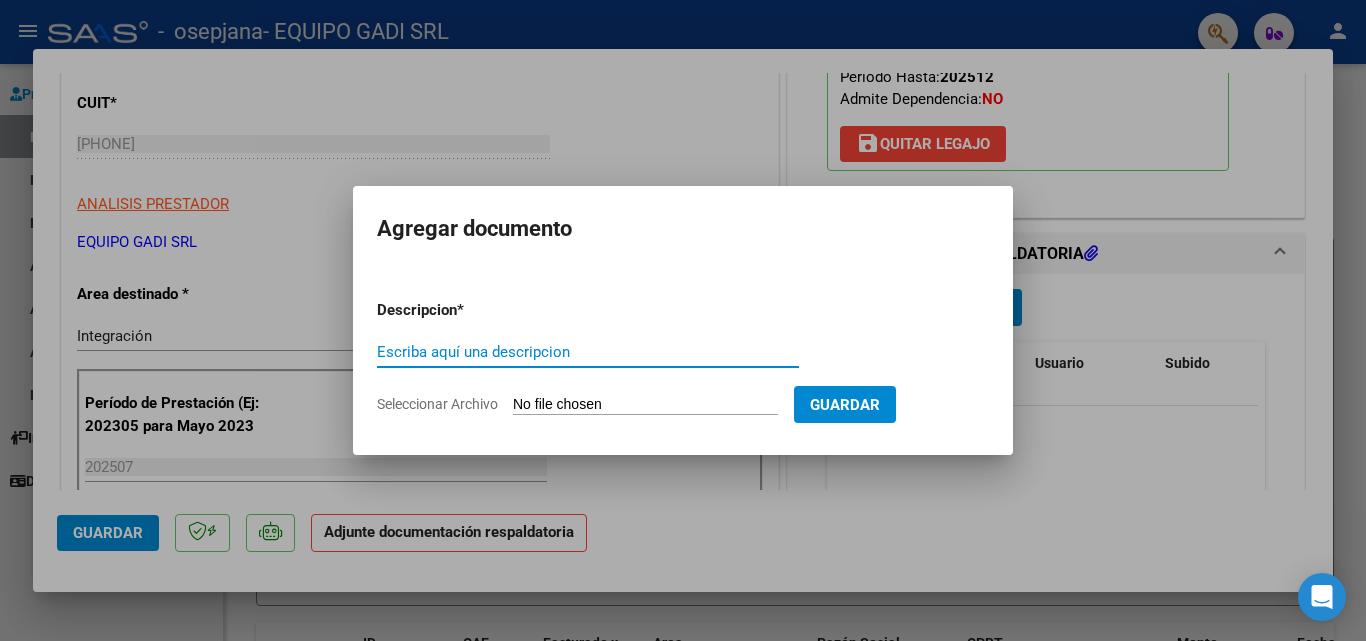 click on "Seleccionar Archivo" at bounding box center [645, 405] 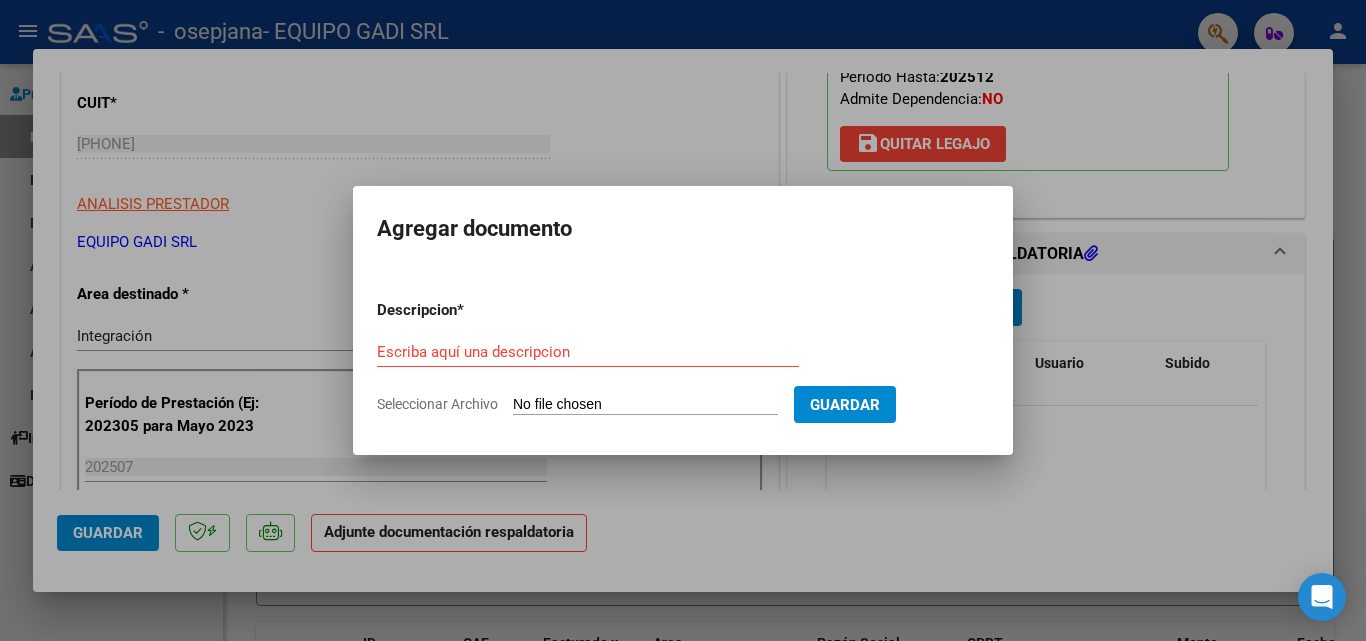 type on "C:\fakepath\[LAST] [FIRST] [MONTH] [YEAR].pdf" 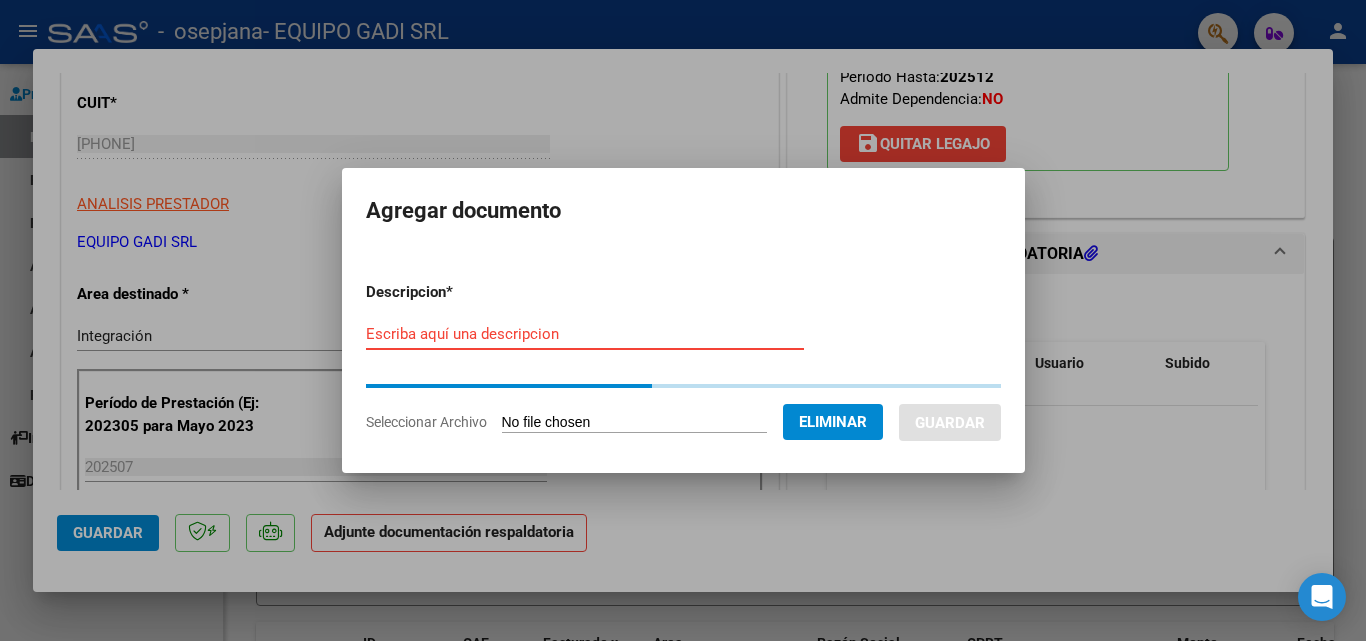 click on "Escriba aquí una descripcion" at bounding box center (585, 334) 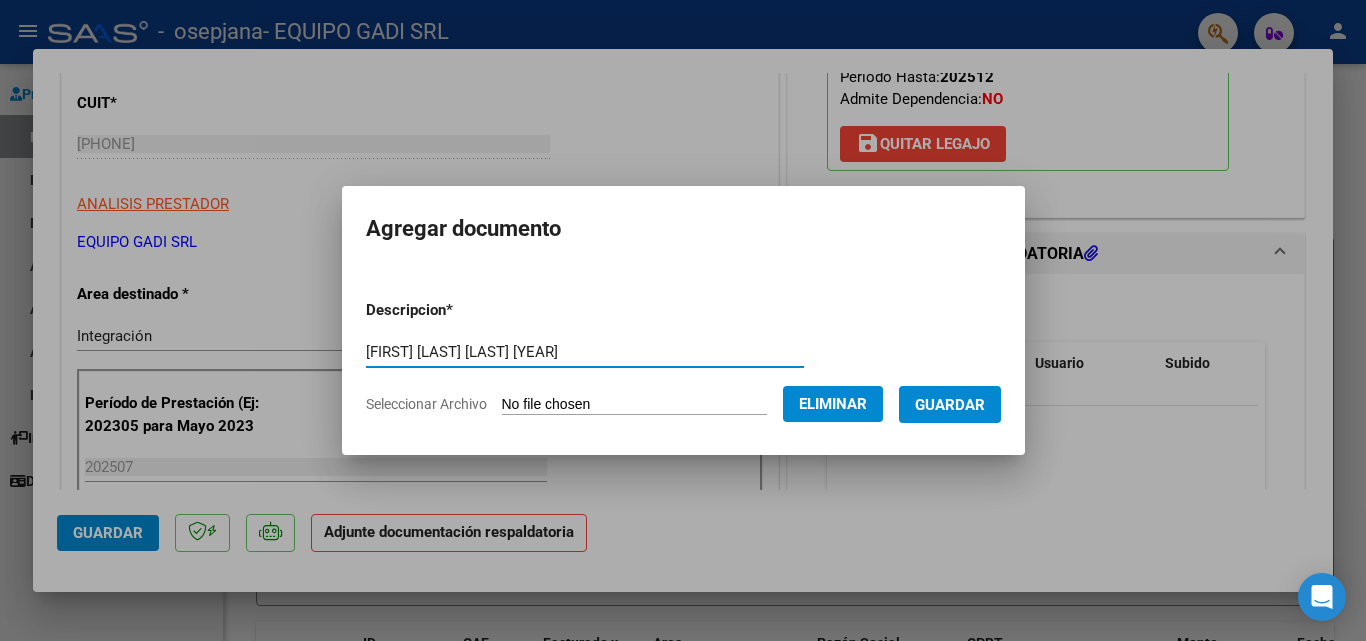 type on "[FIRST] [LAST] [LAST] [YEAR]" 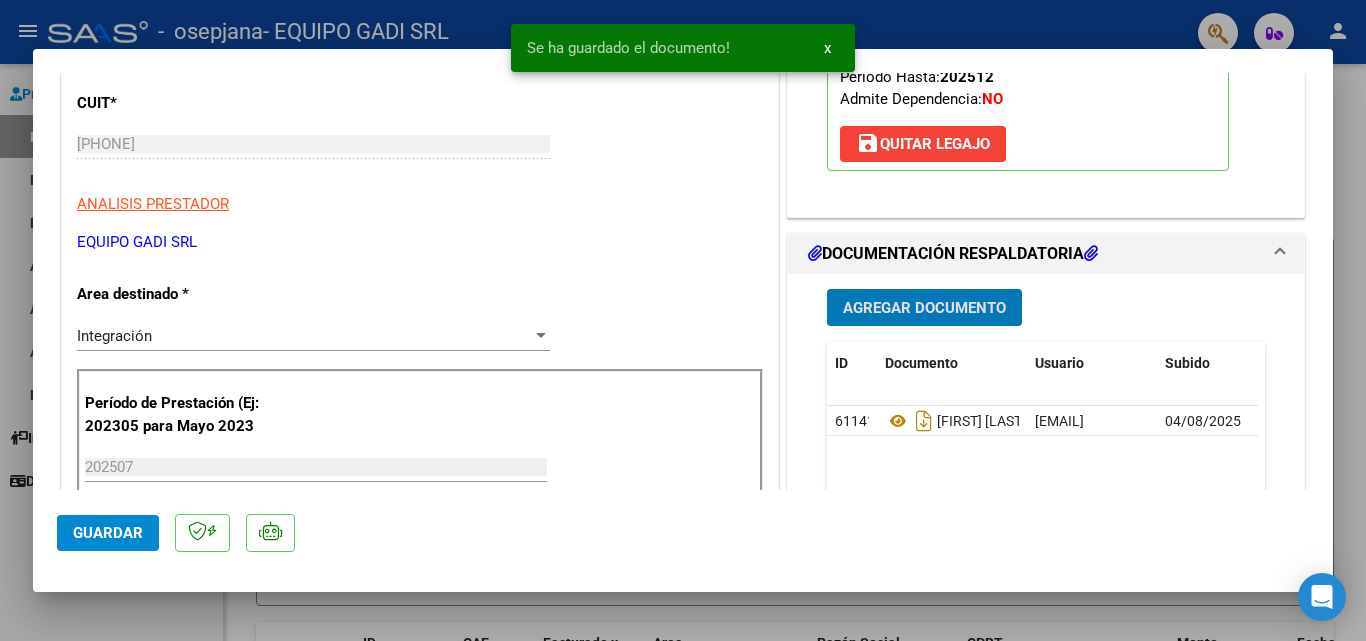 click on "x" at bounding box center (827, 48) 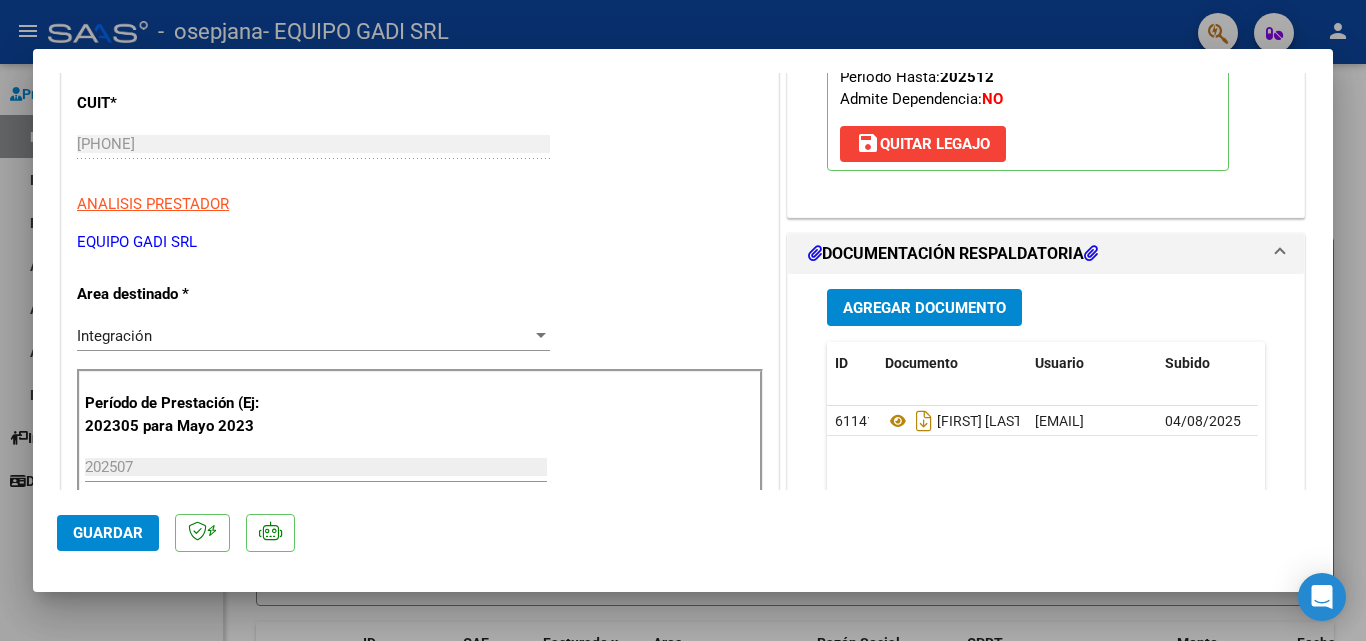 click on "Guardar" 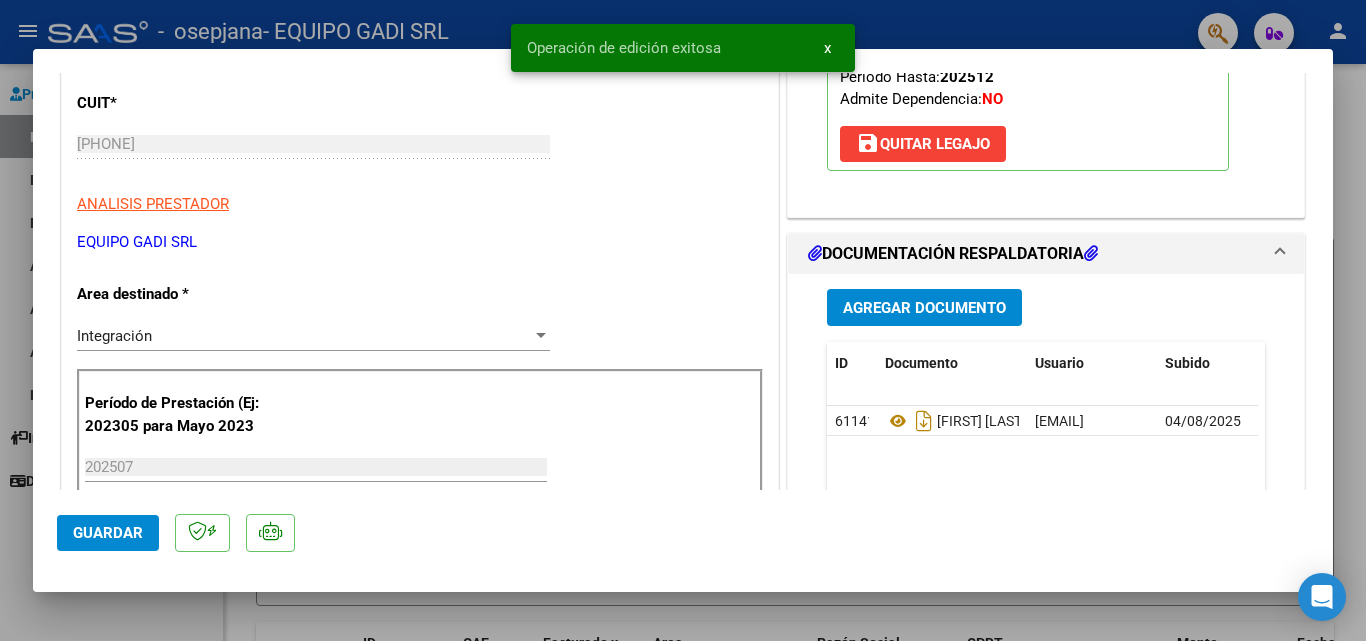 click on "x" at bounding box center (827, 48) 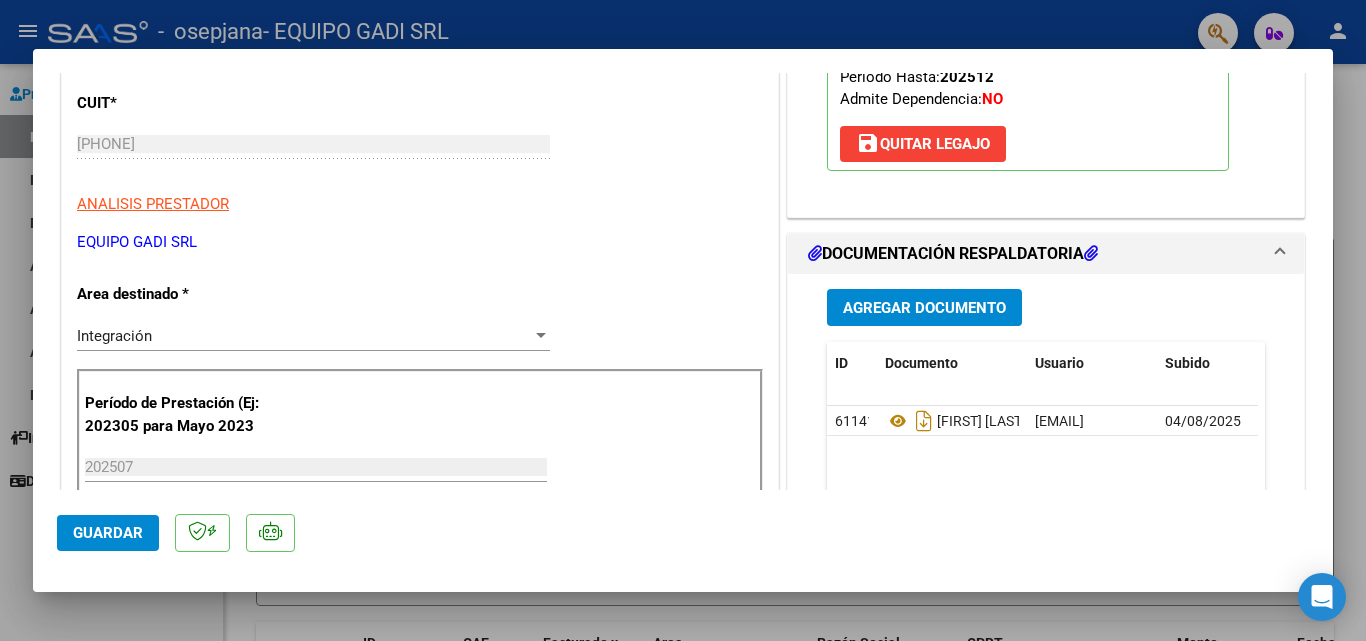 click at bounding box center (683, 320) 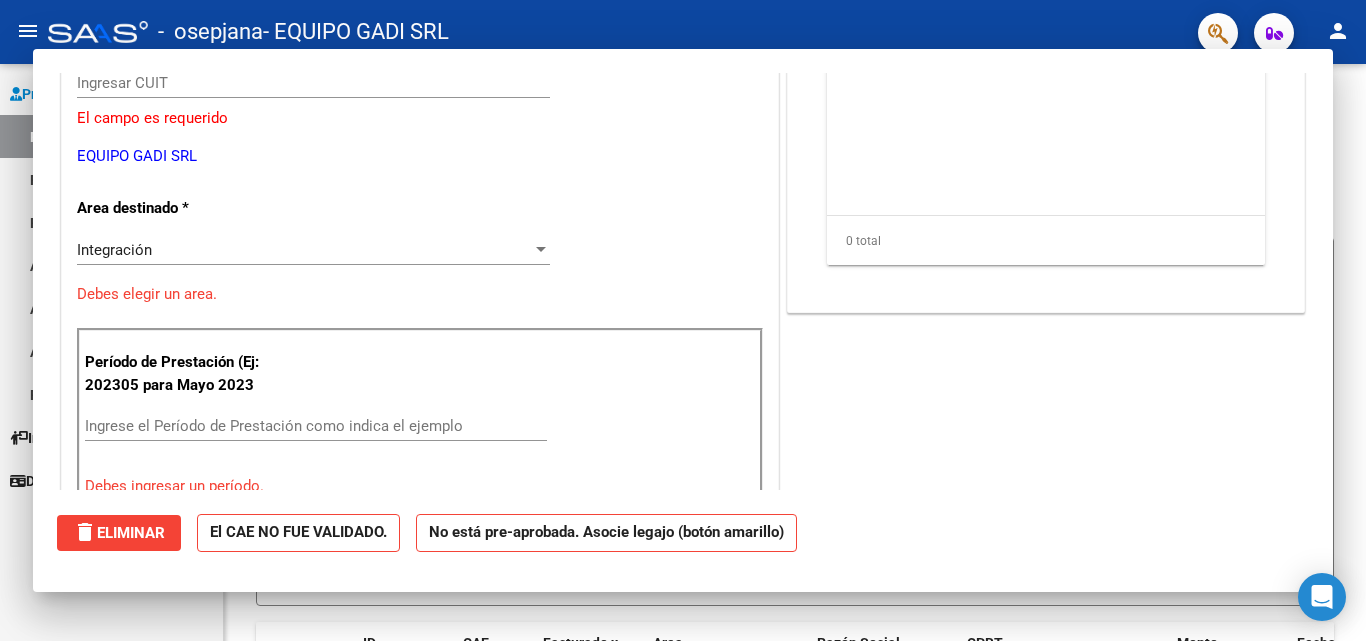 scroll, scrollTop: 0, scrollLeft: 0, axis: both 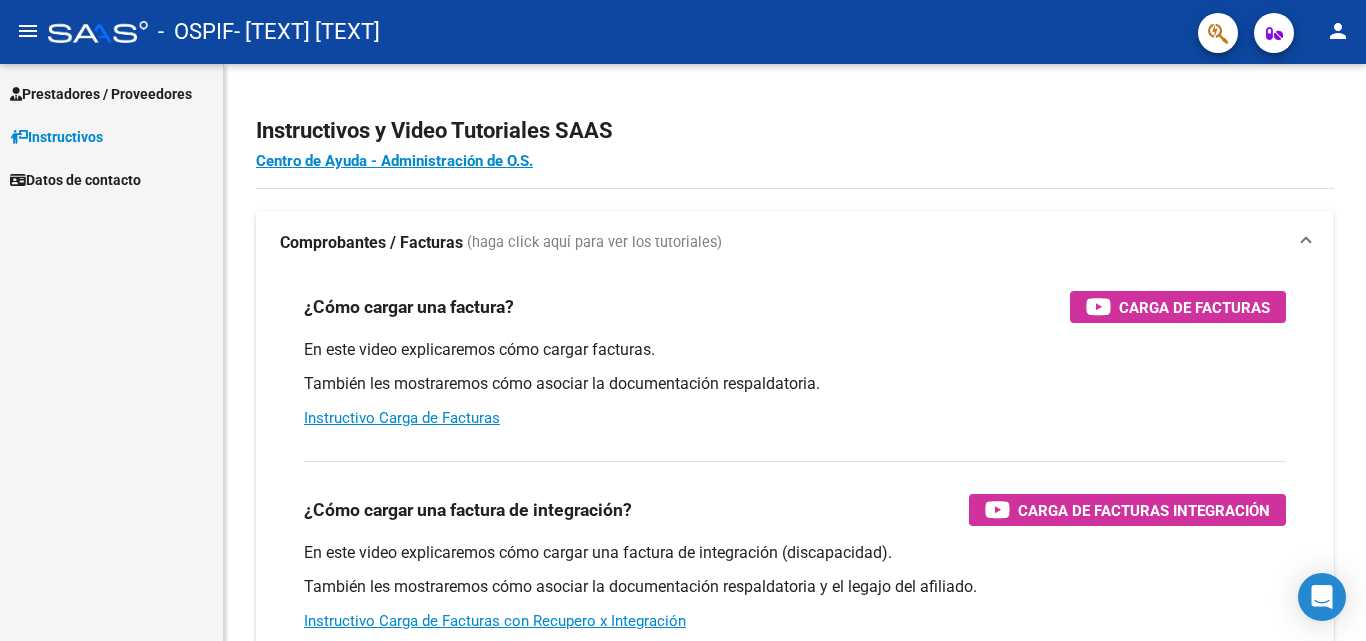 click on "Prestadores / Proveedores" at bounding box center [101, 94] 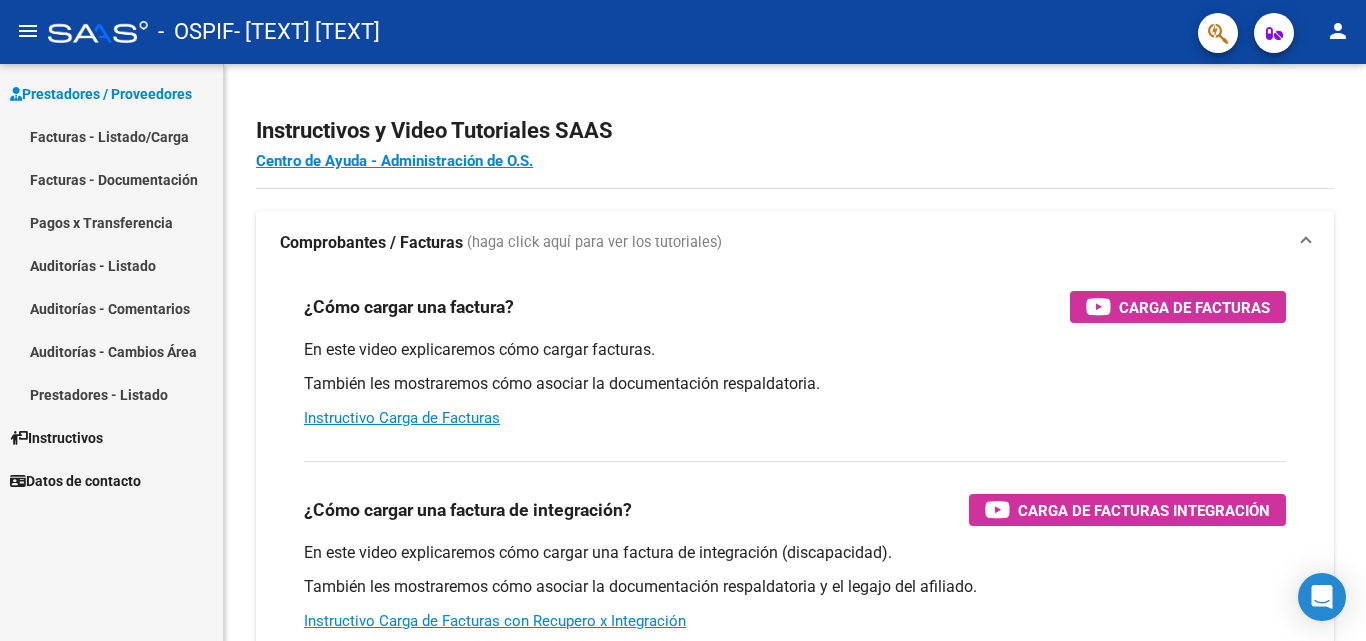 click on "Facturas - Listado/Carga" at bounding box center (111, 136) 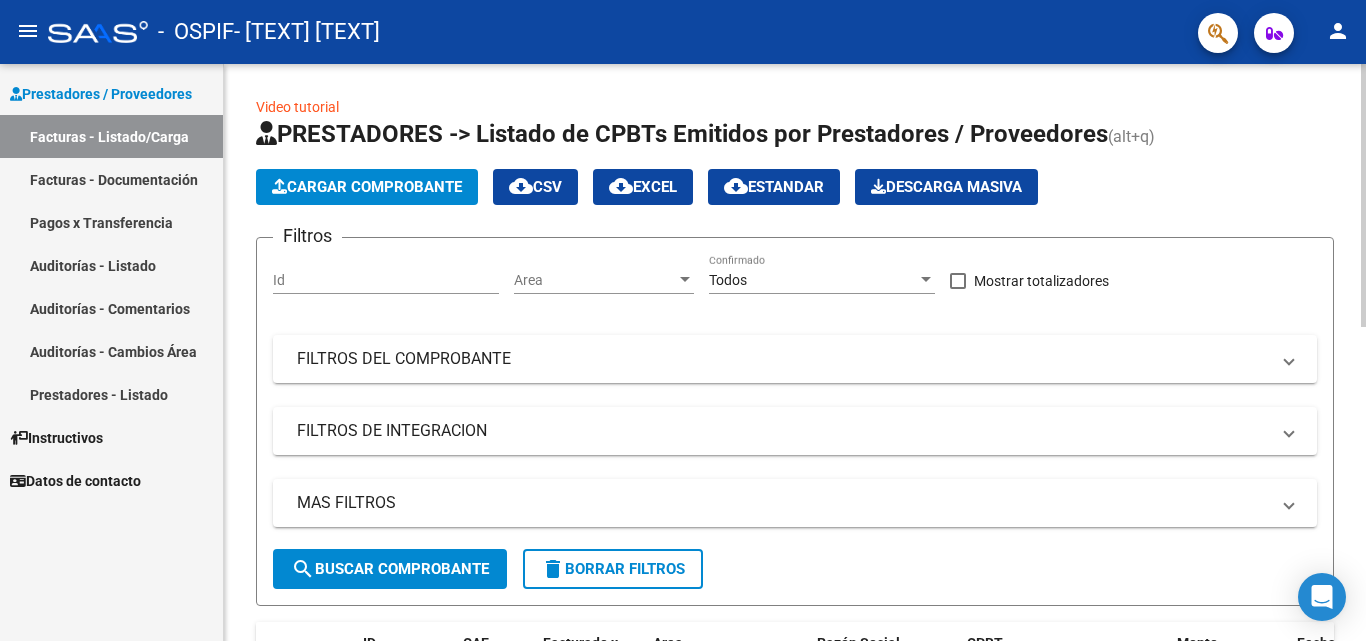 click on "Cargar Comprobante" 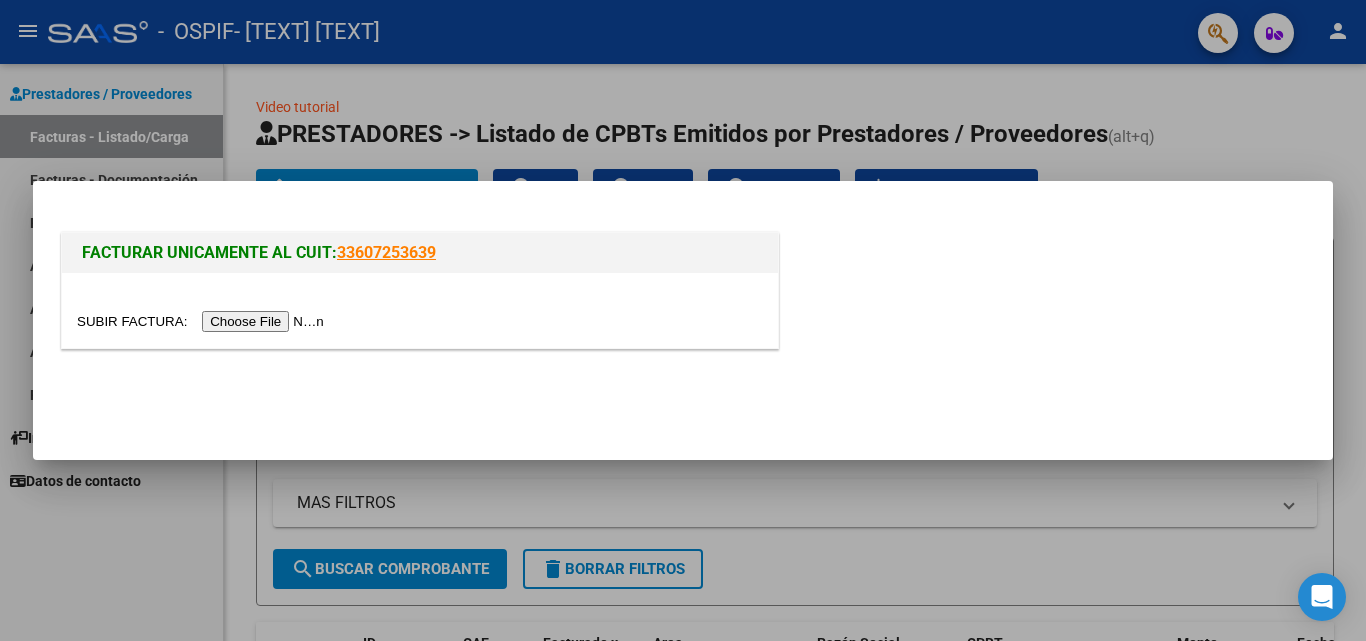 click at bounding box center (203, 321) 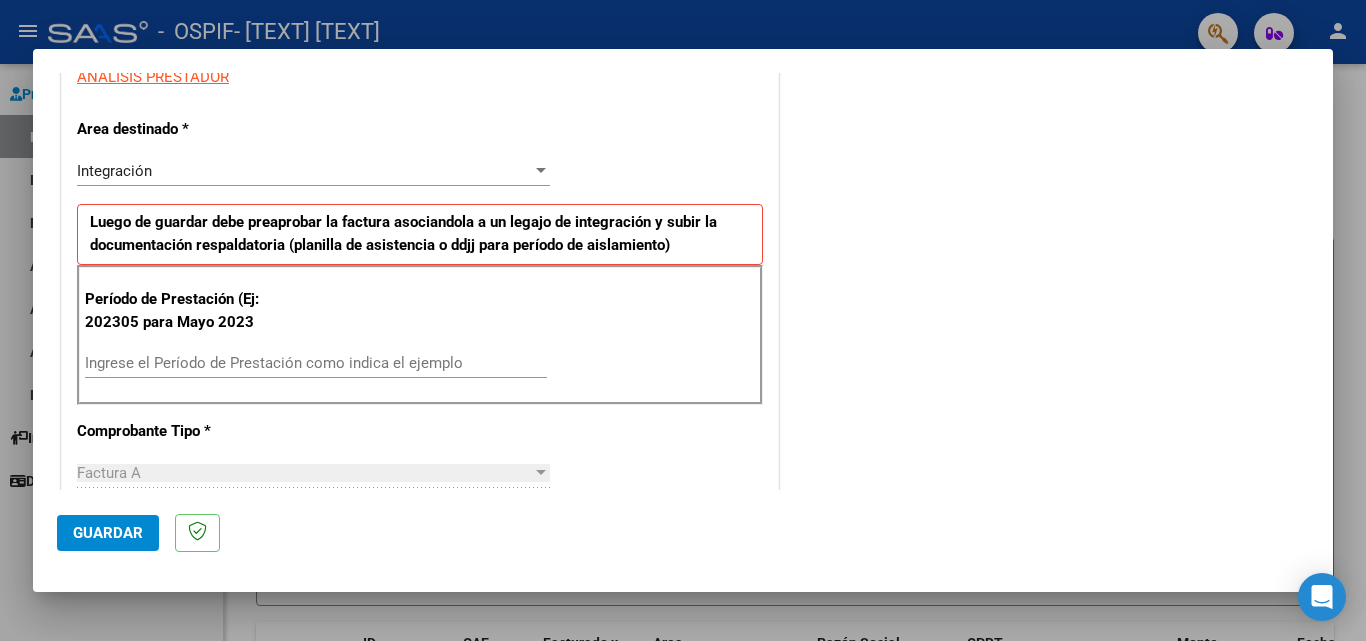 scroll, scrollTop: 400, scrollLeft: 0, axis: vertical 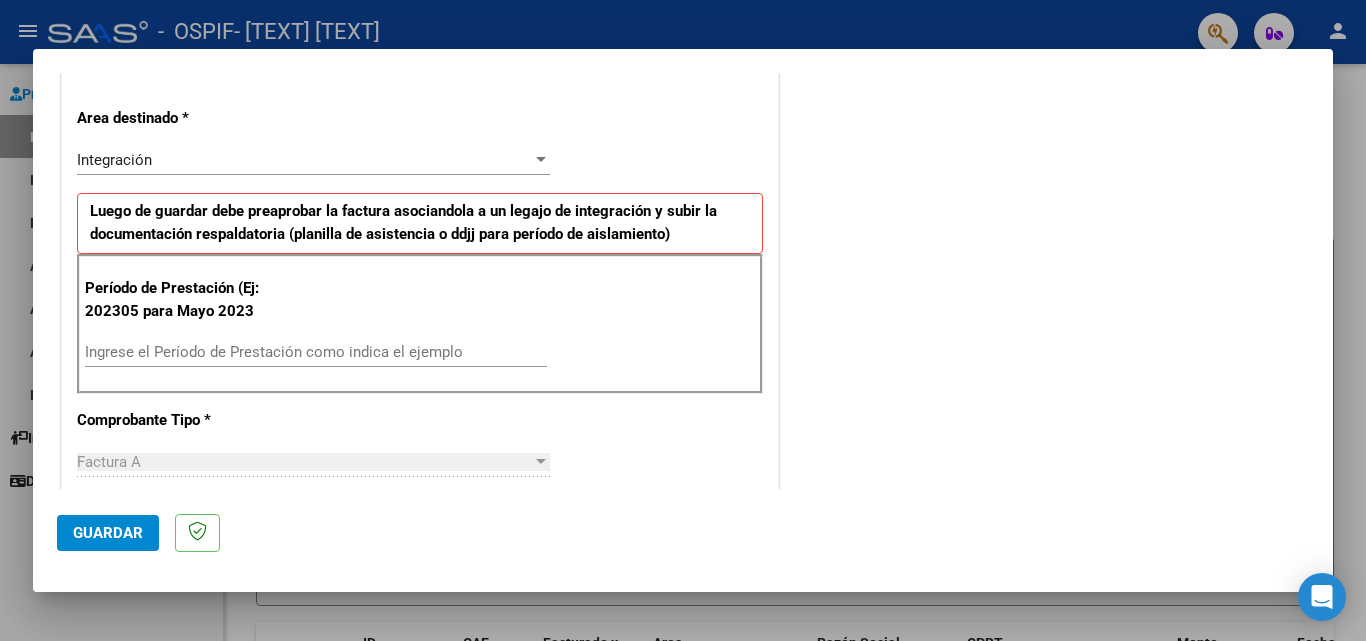 click on "Ingrese el Período de Prestación como indica el ejemplo" at bounding box center [316, 352] 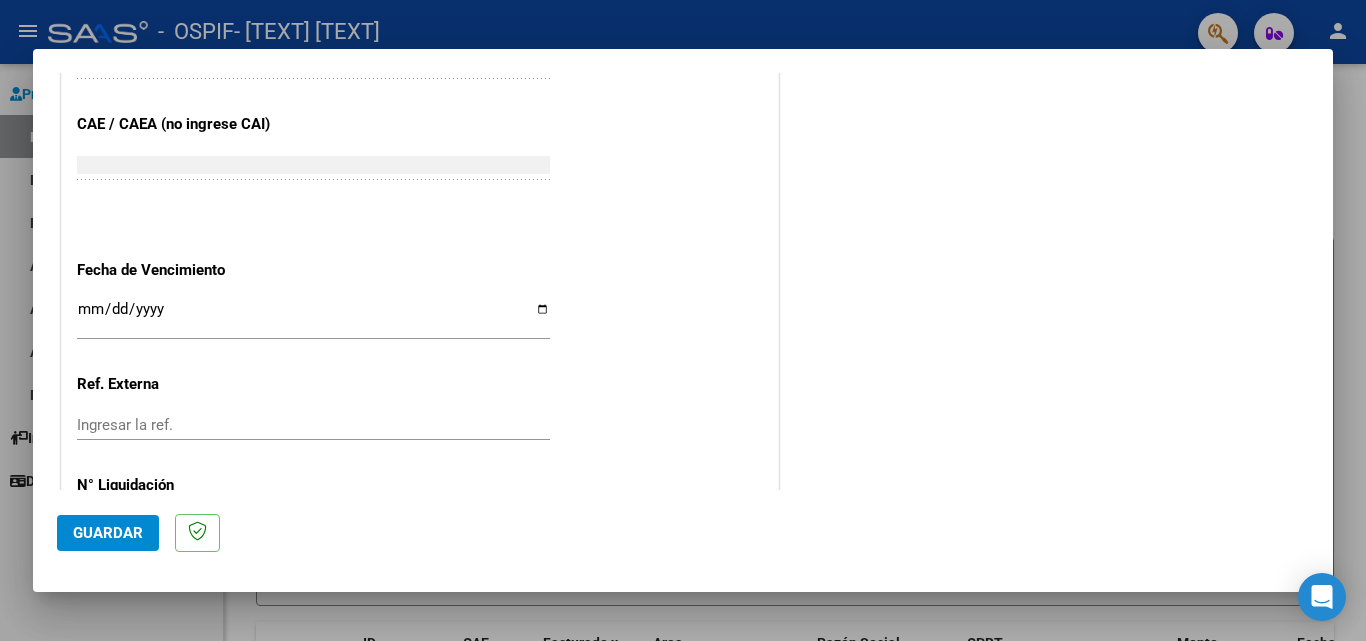 scroll, scrollTop: 1300, scrollLeft: 0, axis: vertical 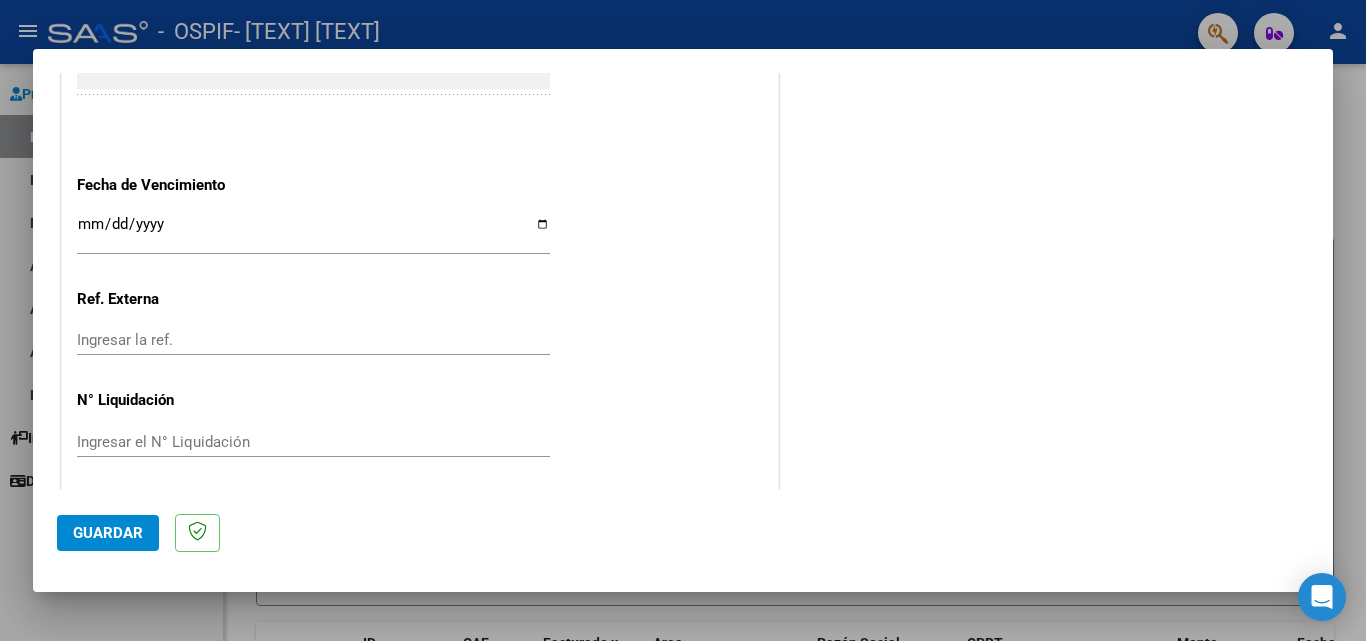 type on "202507" 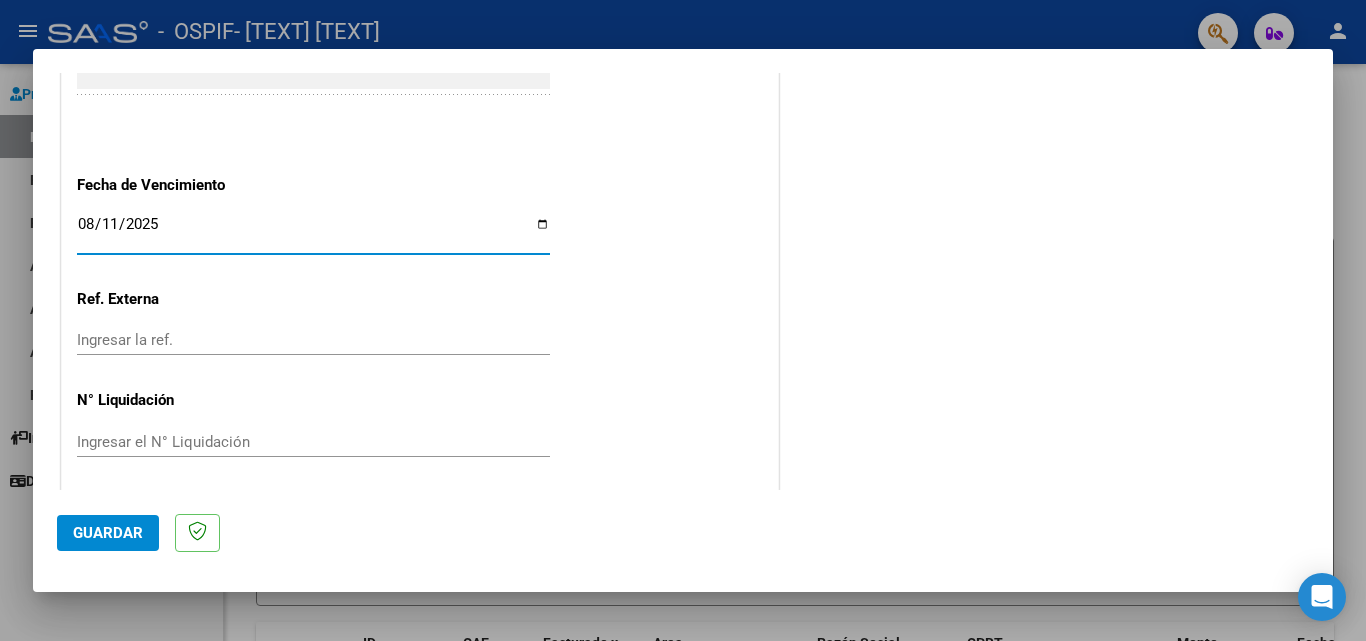 type on "2025-08-11" 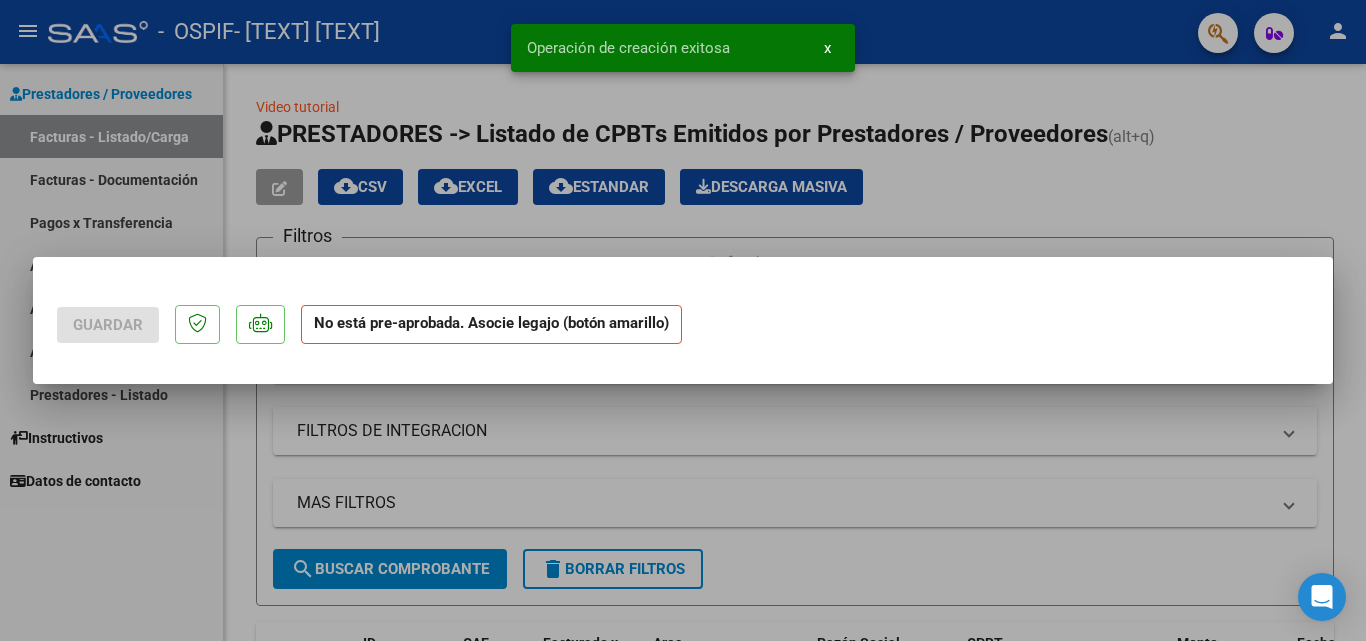 scroll, scrollTop: 0, scrollLeft: 0, axis: both 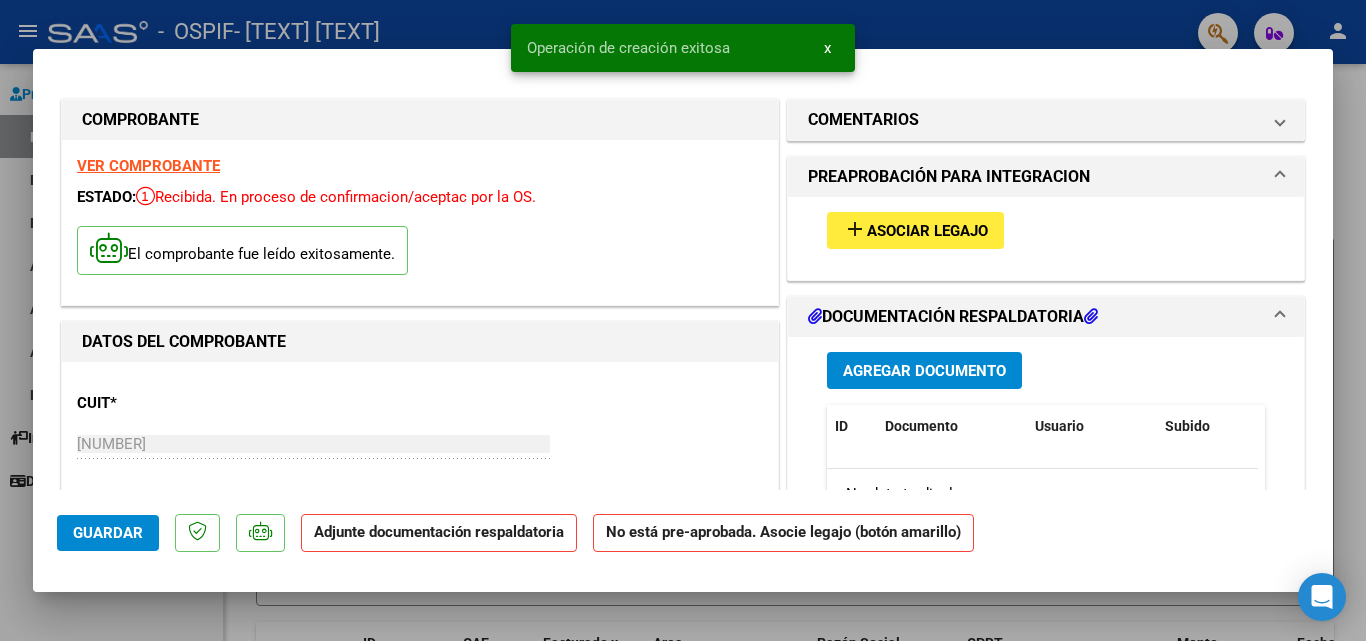 click on "Asociar Legajo" at bounding box center (927, 231) 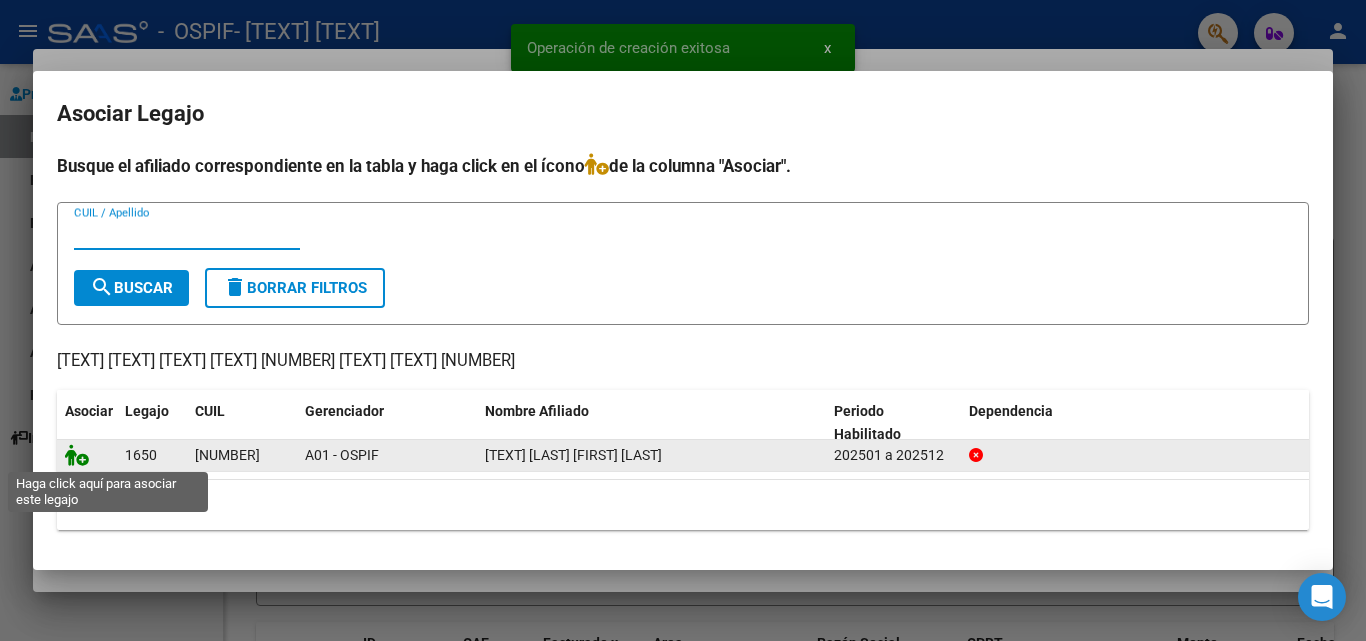 click 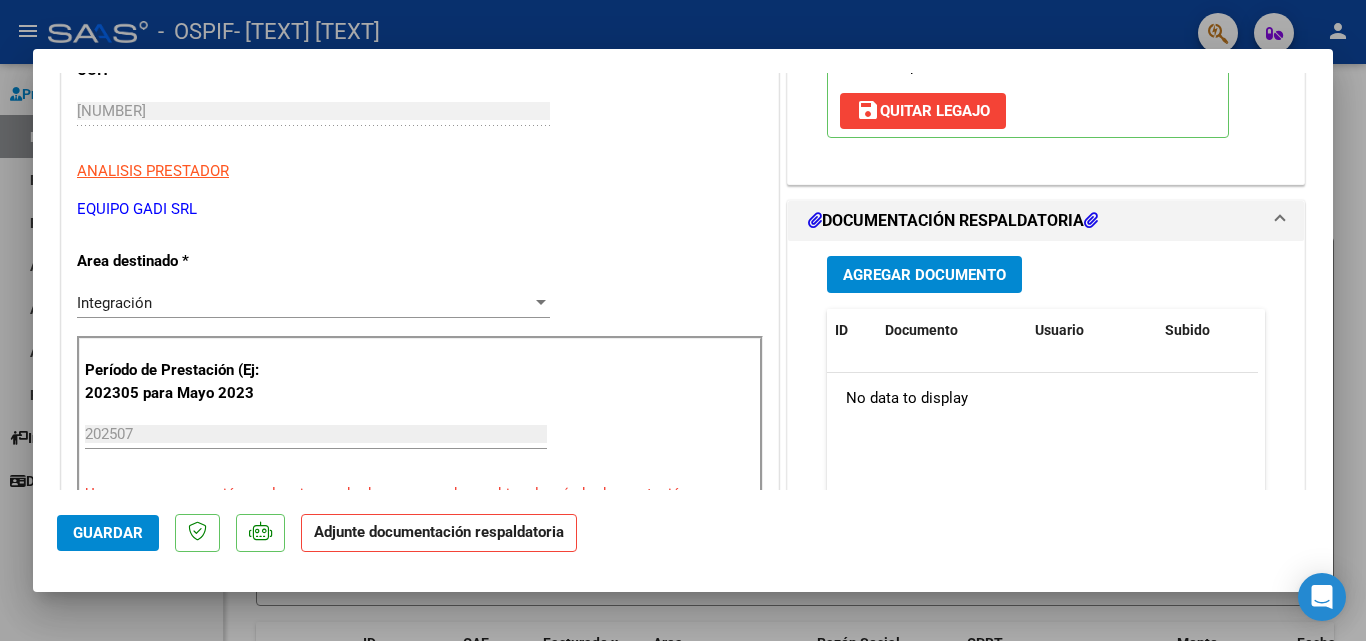 scroll, scrollTop: 400, scrollLeft: 0, axis: vertical 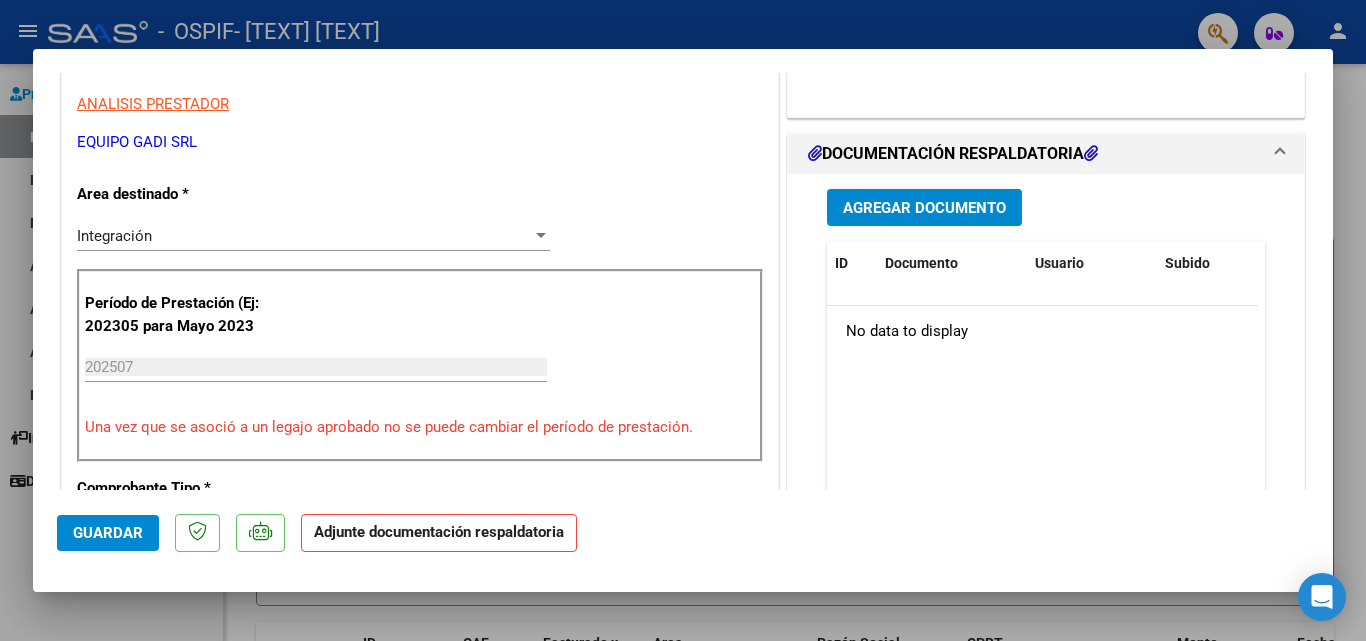 click on "Agregar Documento" at bounding box center [924, 208] 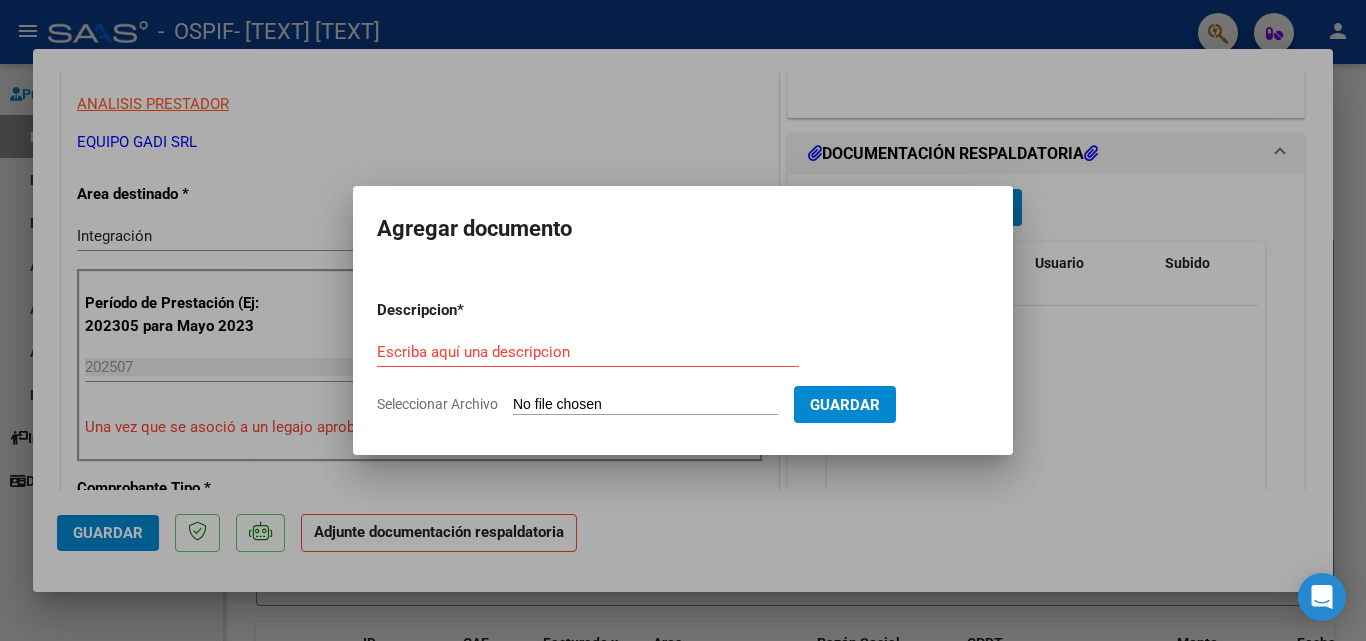 click on "Seleccionar Archivo" at bounding box center (645, 405) 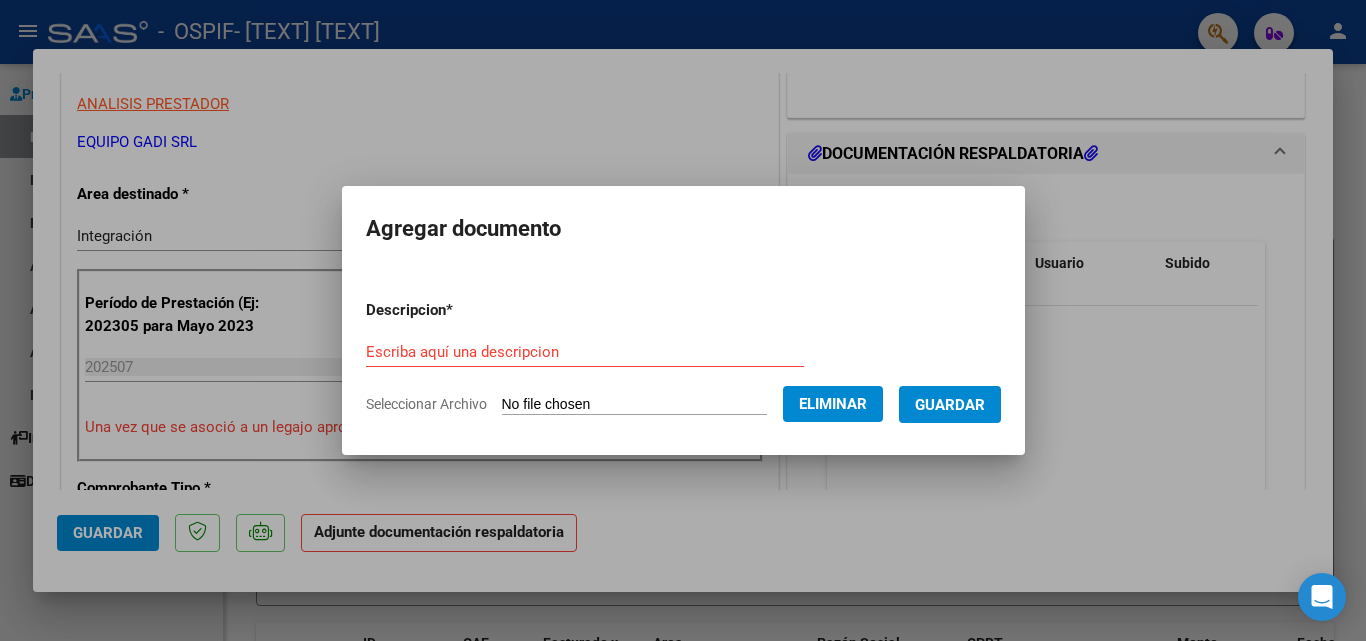 click on "Descripcion  *   Escriba aquí una descripcion  Seleccionar Archivo Eliminar Guardar" at bounding box center [683, 357] 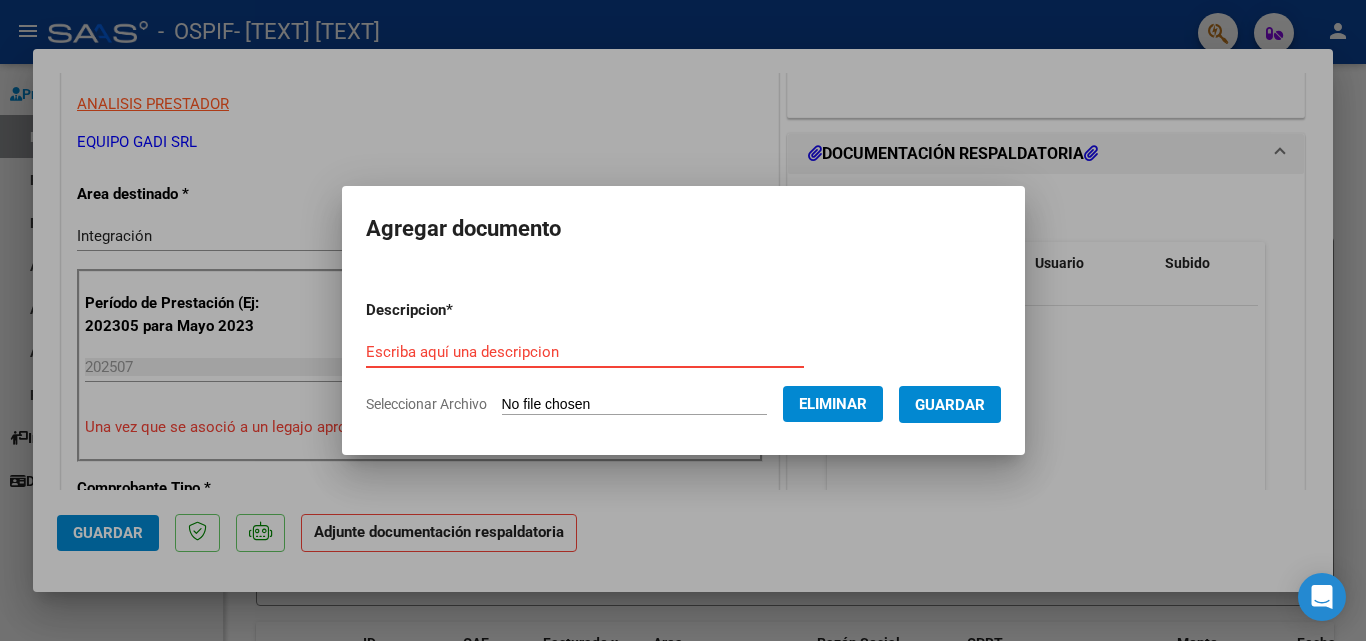 click on "Escriba aquí una descripcion" at bounding box center (585, 352) 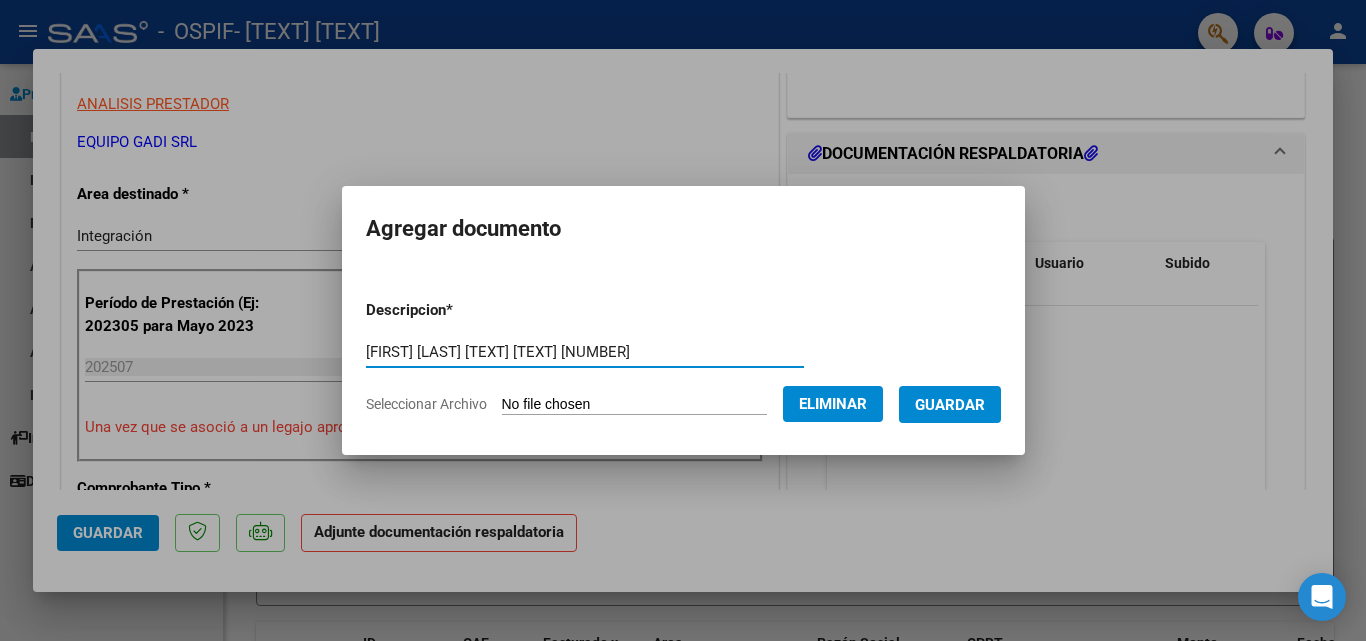 type on "Liñam Mucha Planilla Julio 2025" 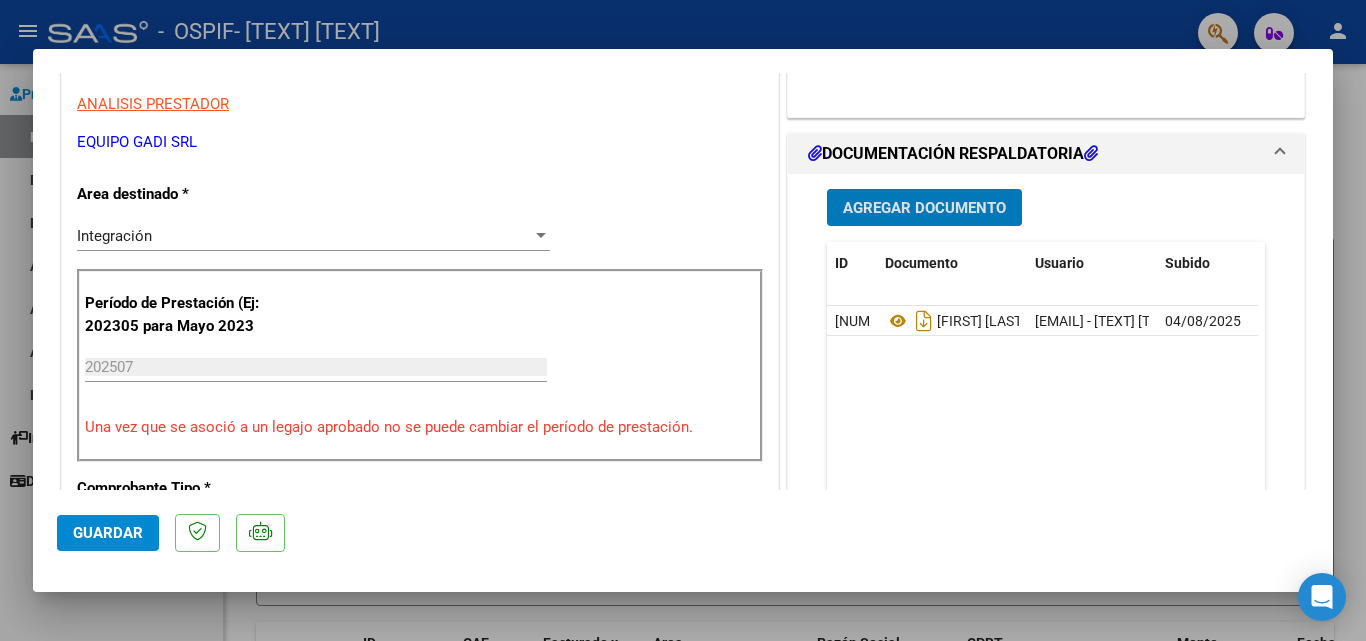 click on "Guardar" 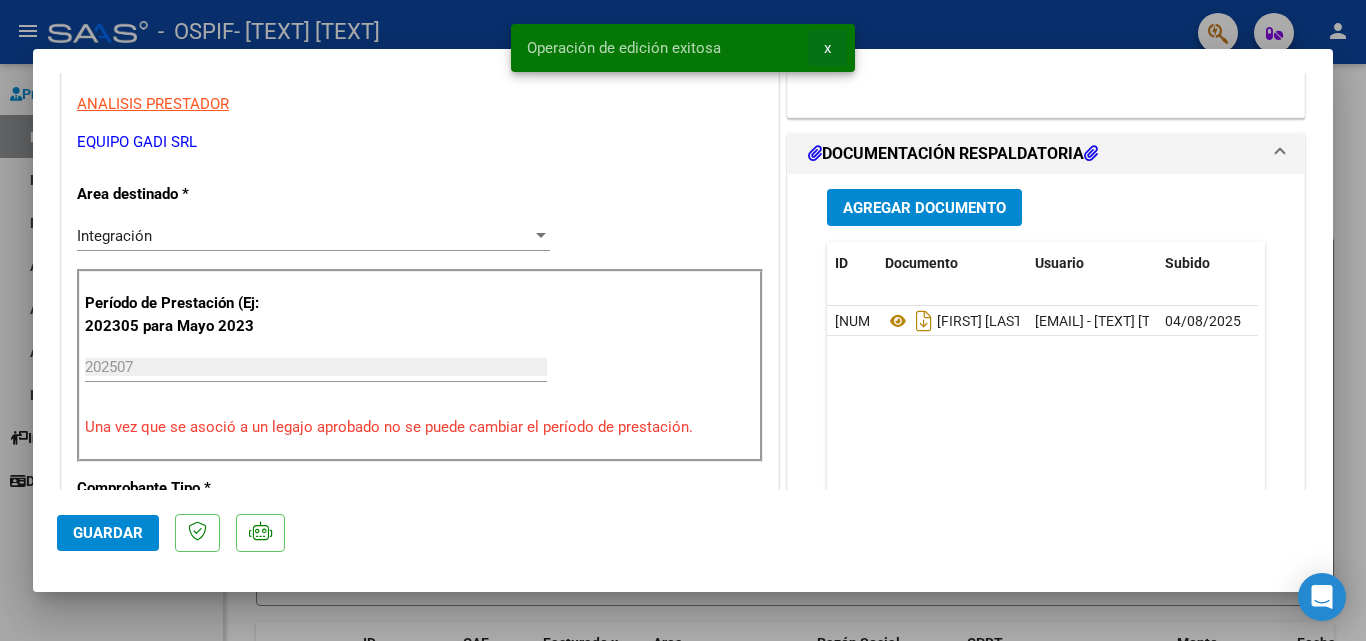 click on "x" at bounding box center [827, 48] 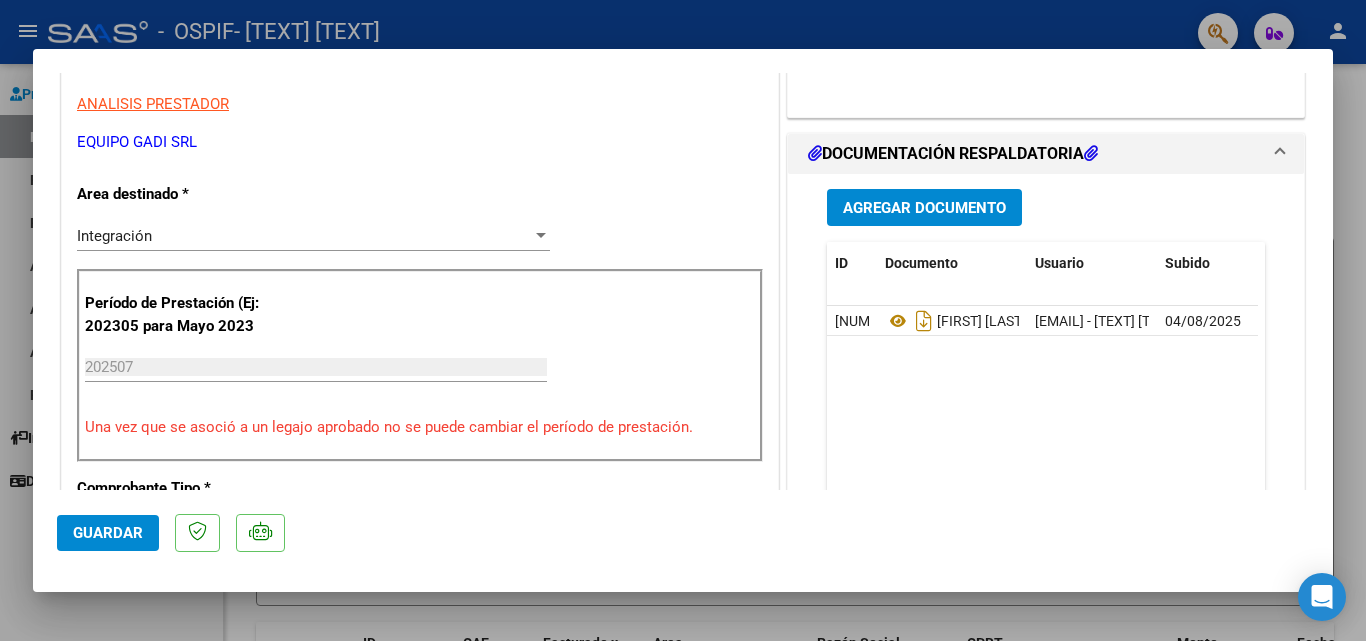 click at bounding box center (683, 320) 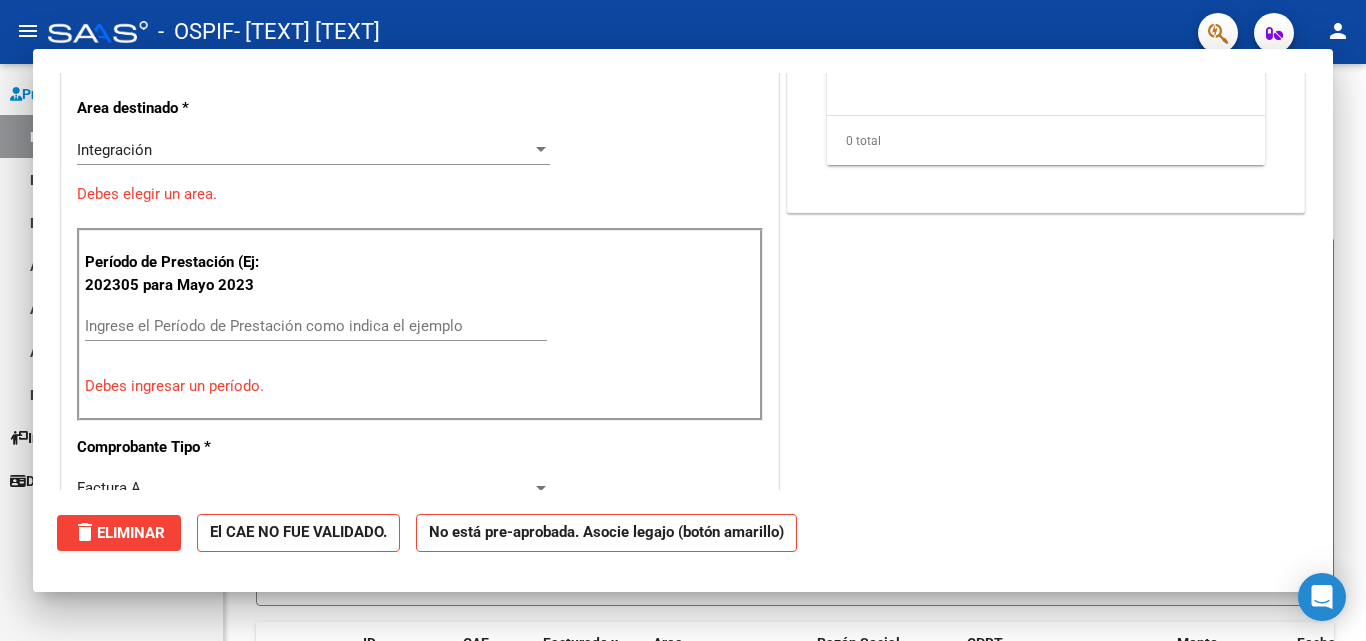 scroll, scrollTop: 0, scrollLeft: 0, axis: both 